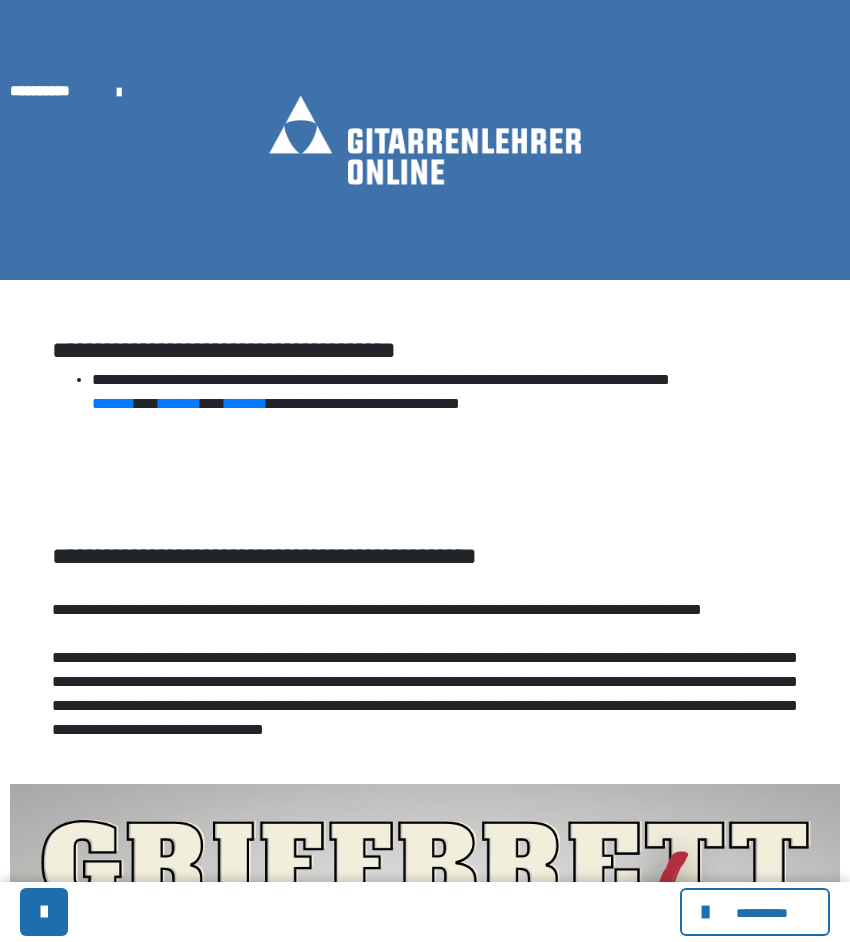 scroll, scrollTop: 0, scrollLeft: 0, axis: both 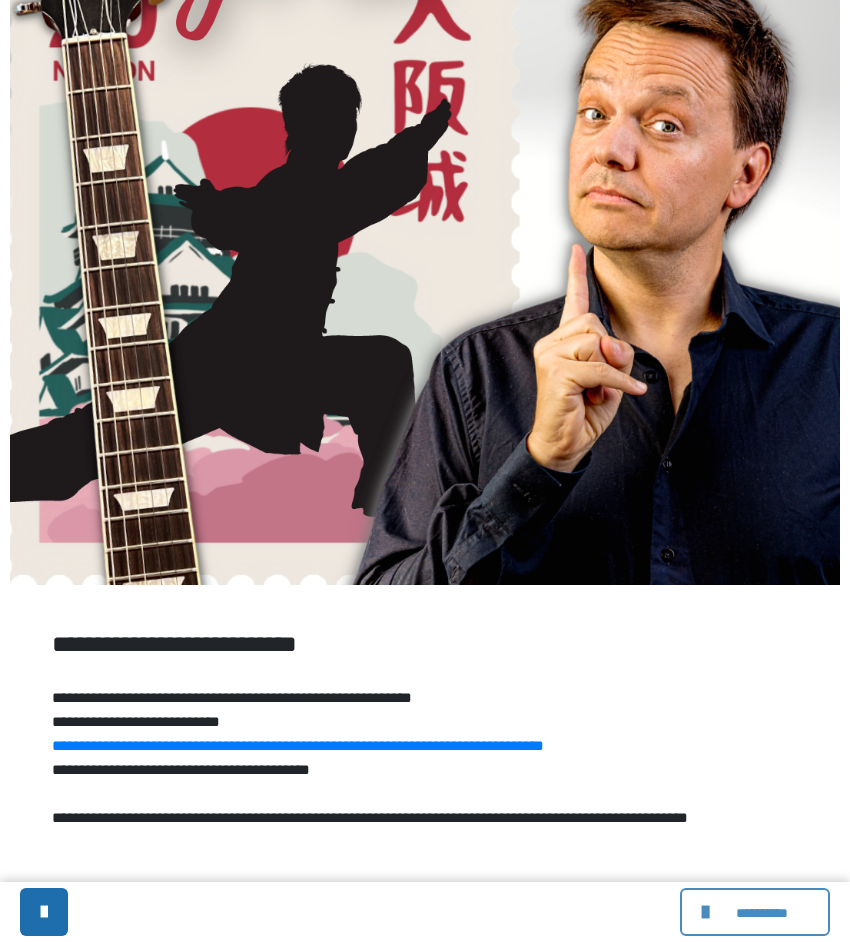 click on "**********" at bounding box center [761, 913] 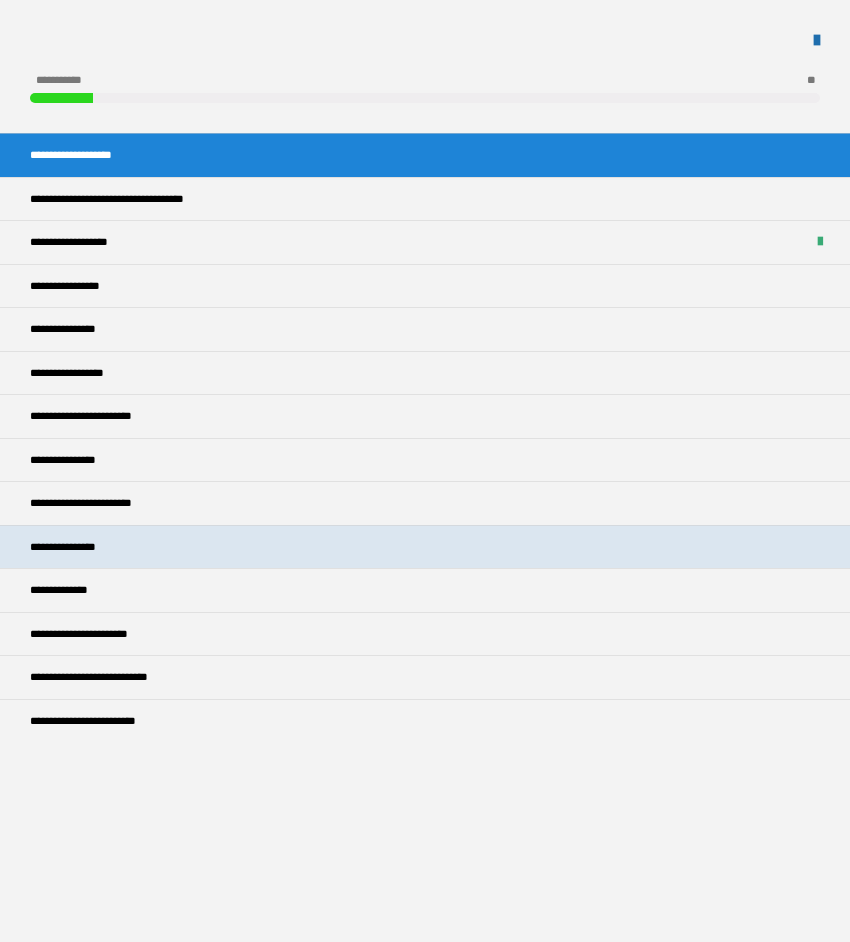 click on "**********" at bounding box center (75, 547) 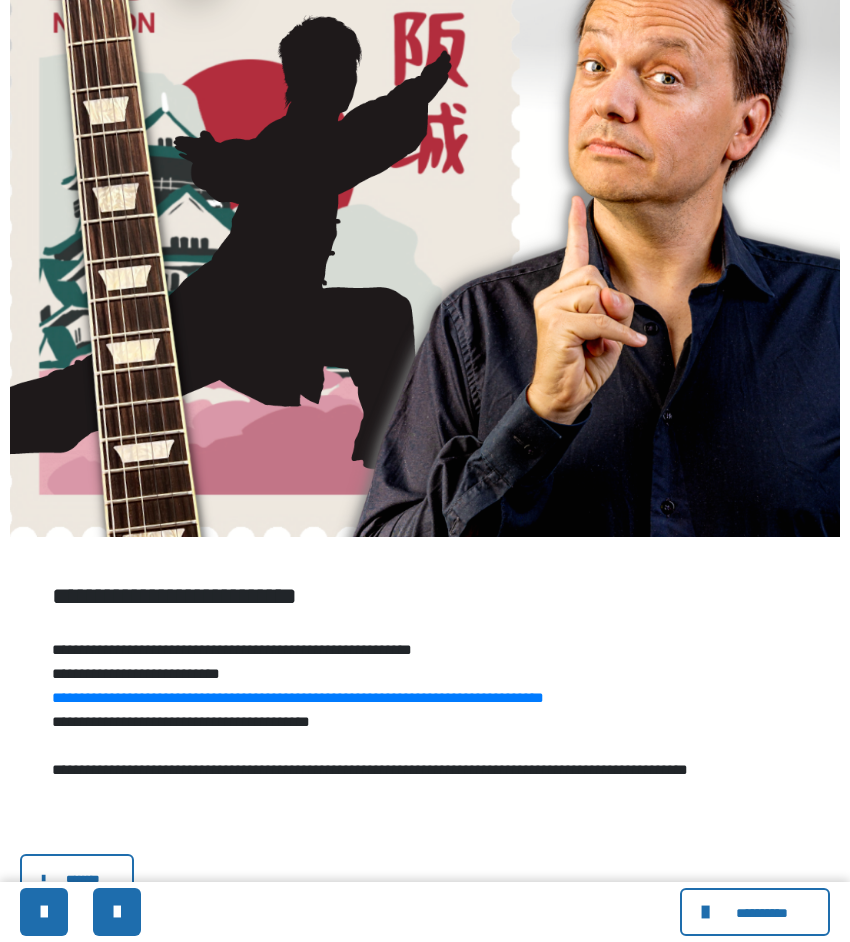 scroll, scrollTop: 0, scrollLeft: 0, axis: both 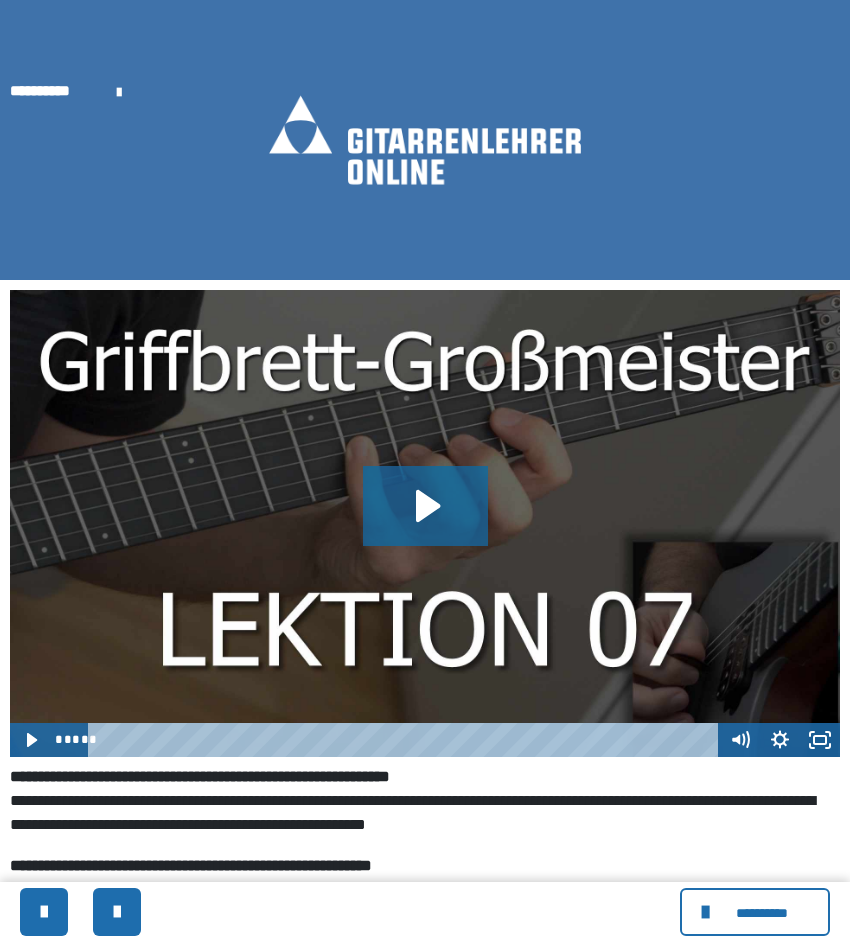 click at bounding box center (425, 523) 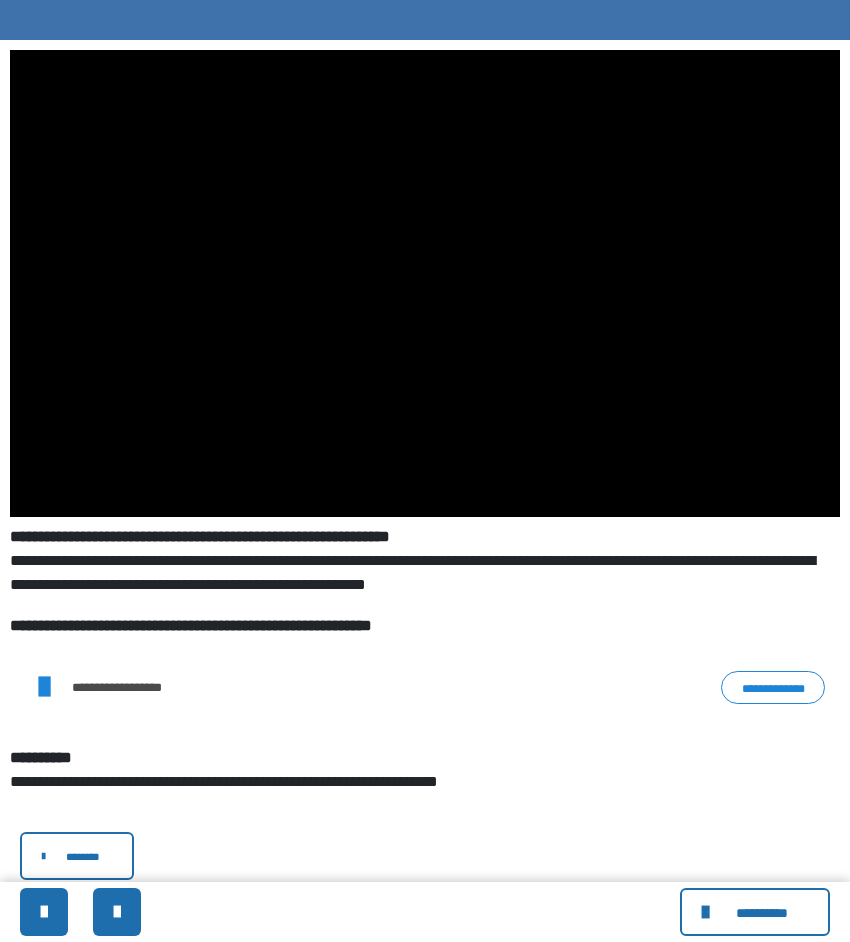scroll, scrollTop: 272, scrollLeft: 0, axis: vertical 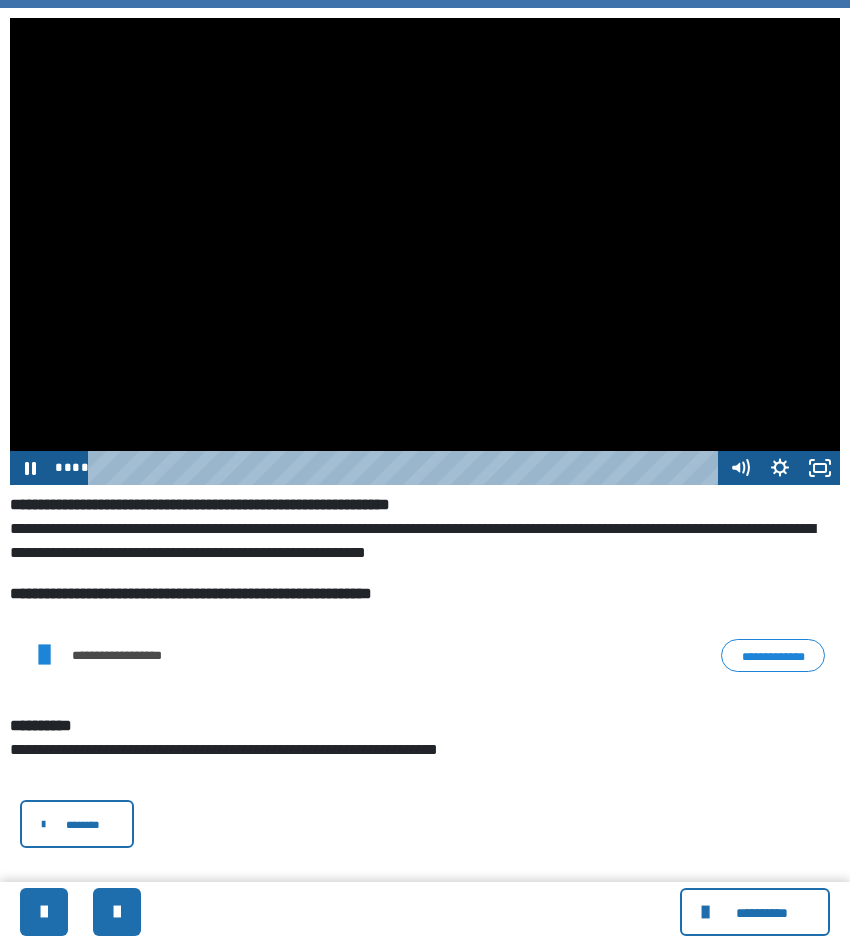 click at bounding box center (425, 251) 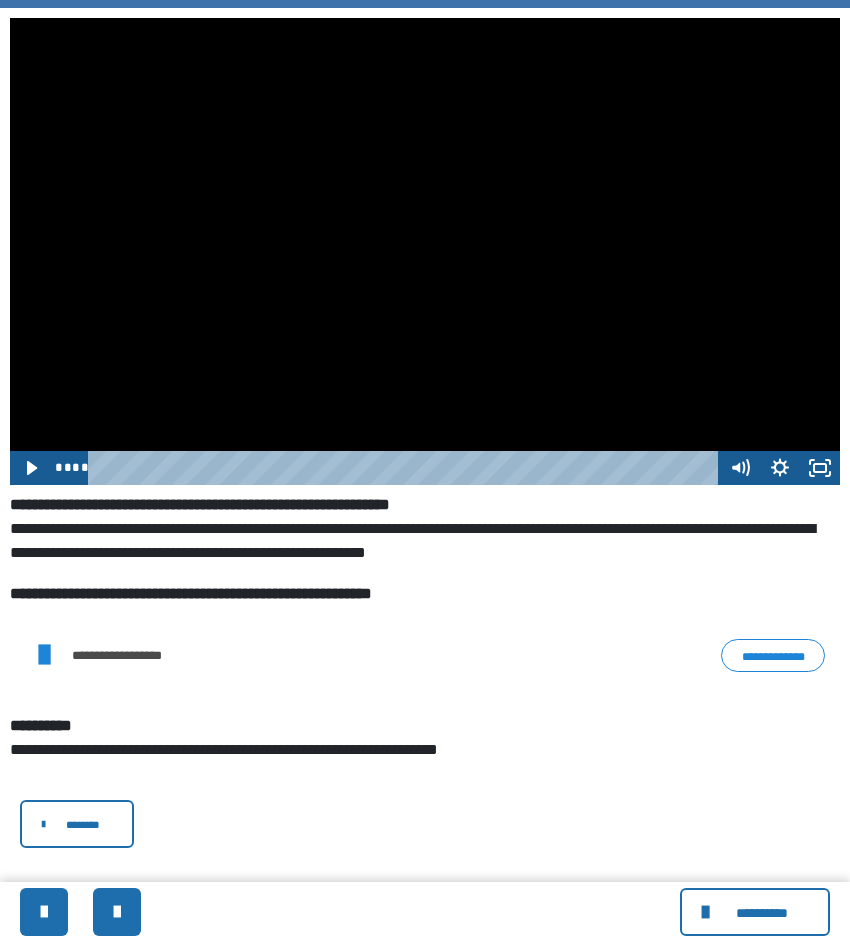 click at bounding box center (425, 251) 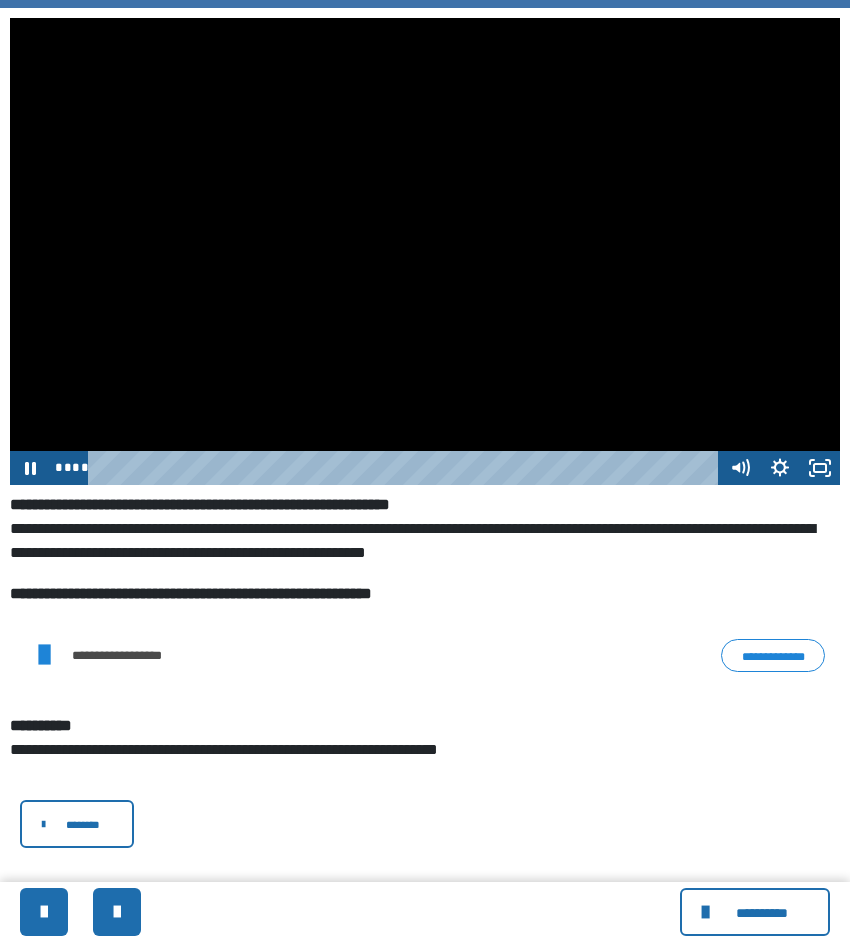 click at bounding box center [150, 467] 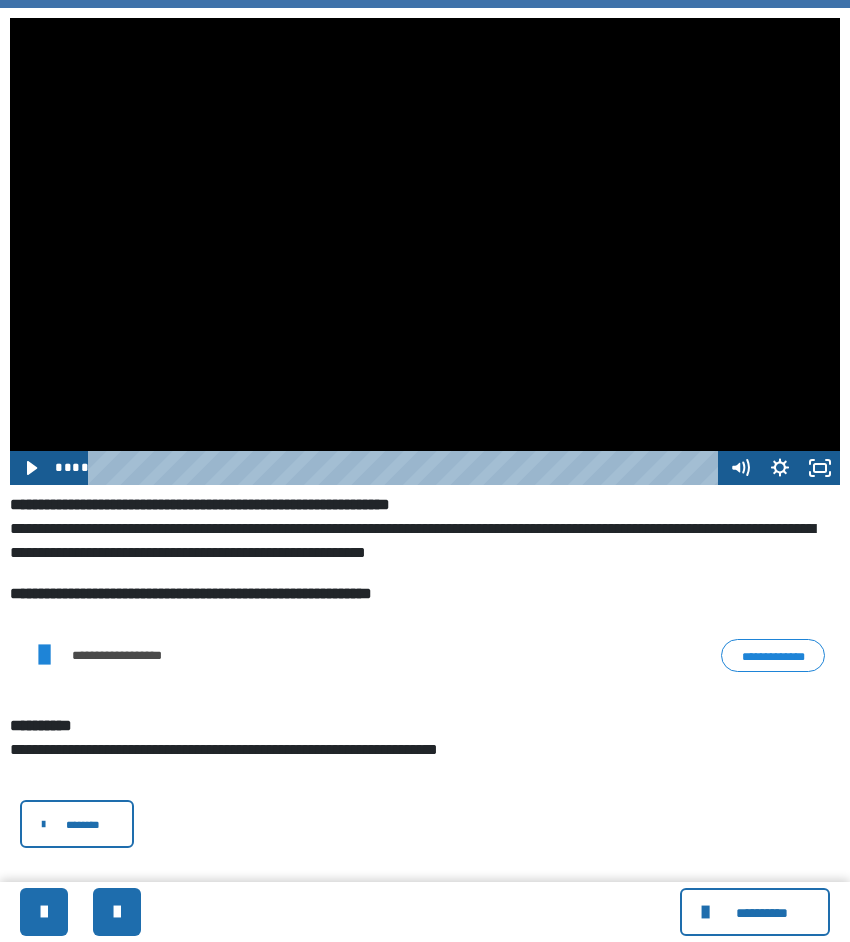 click at bounding box center [425, 251] 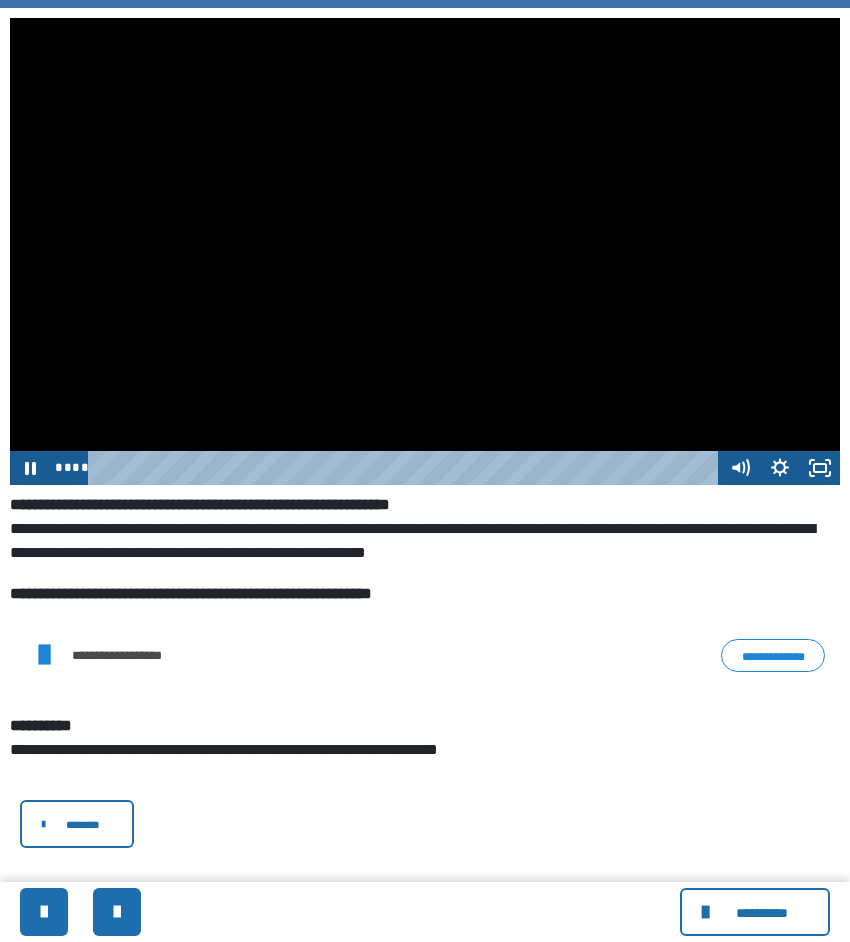 click at bounding box center [425, 251] 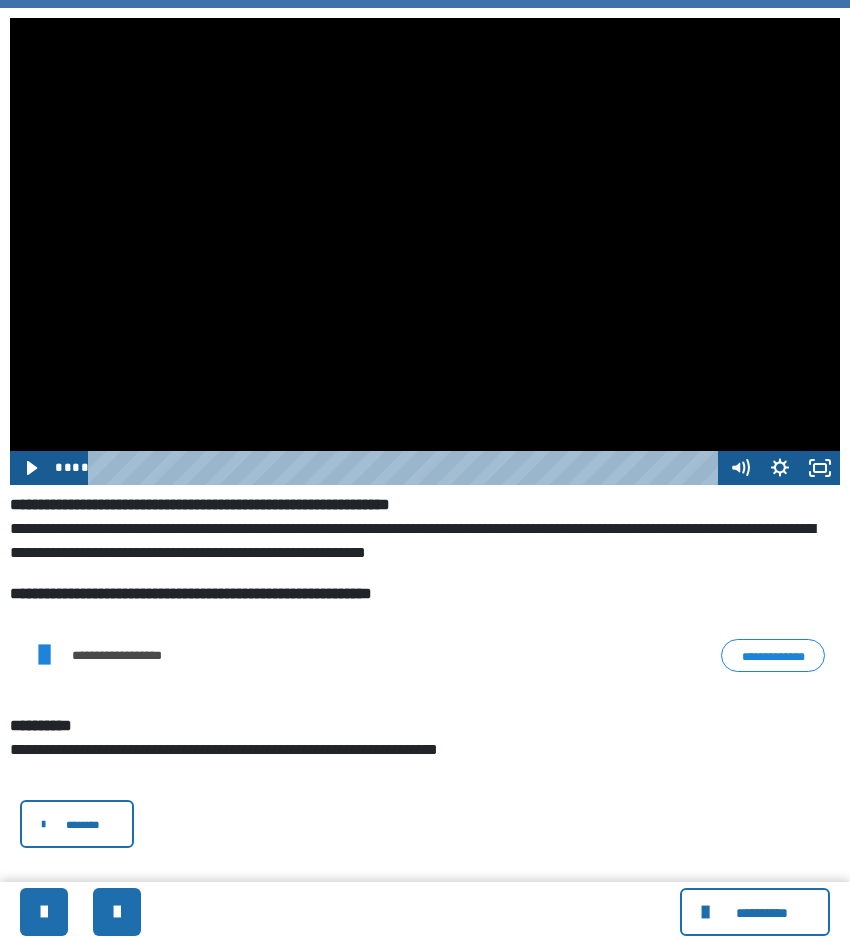 type 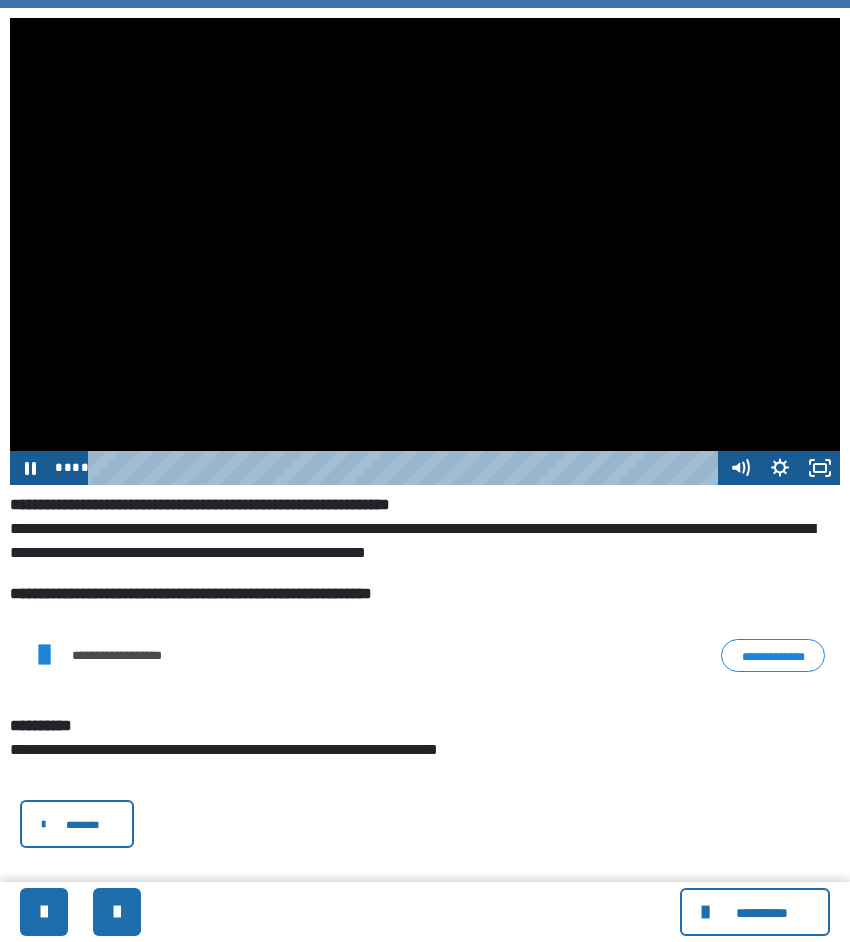 click at bounding box center [425, 251] 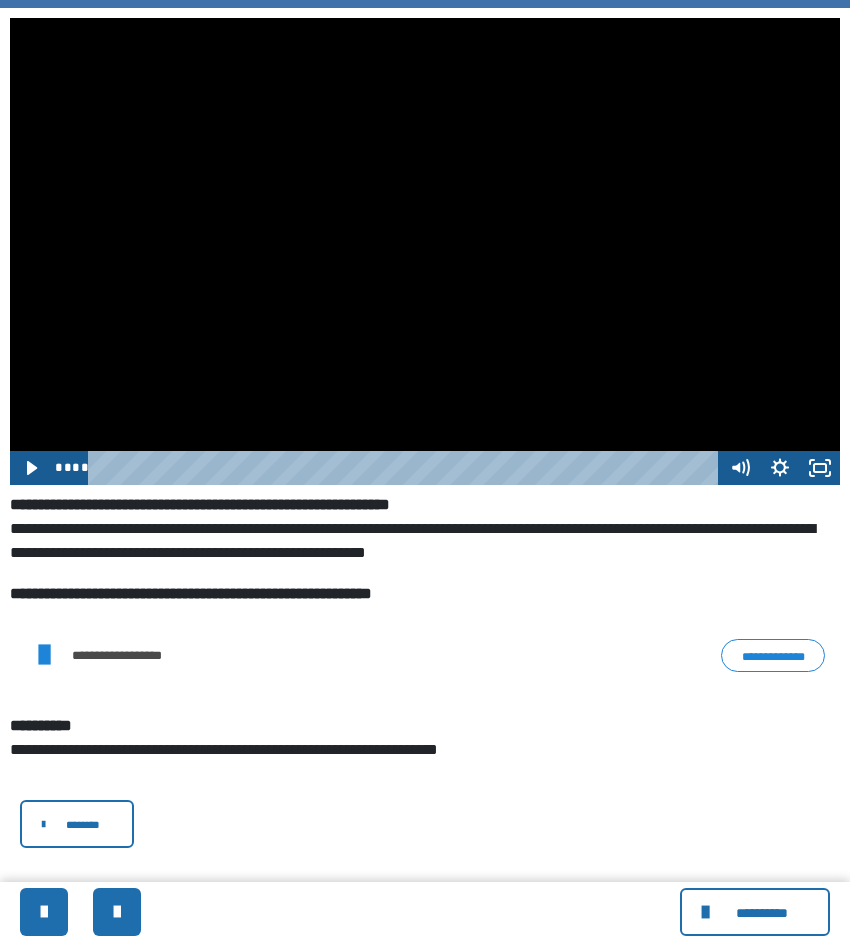 click at bounding box center [425, 251] 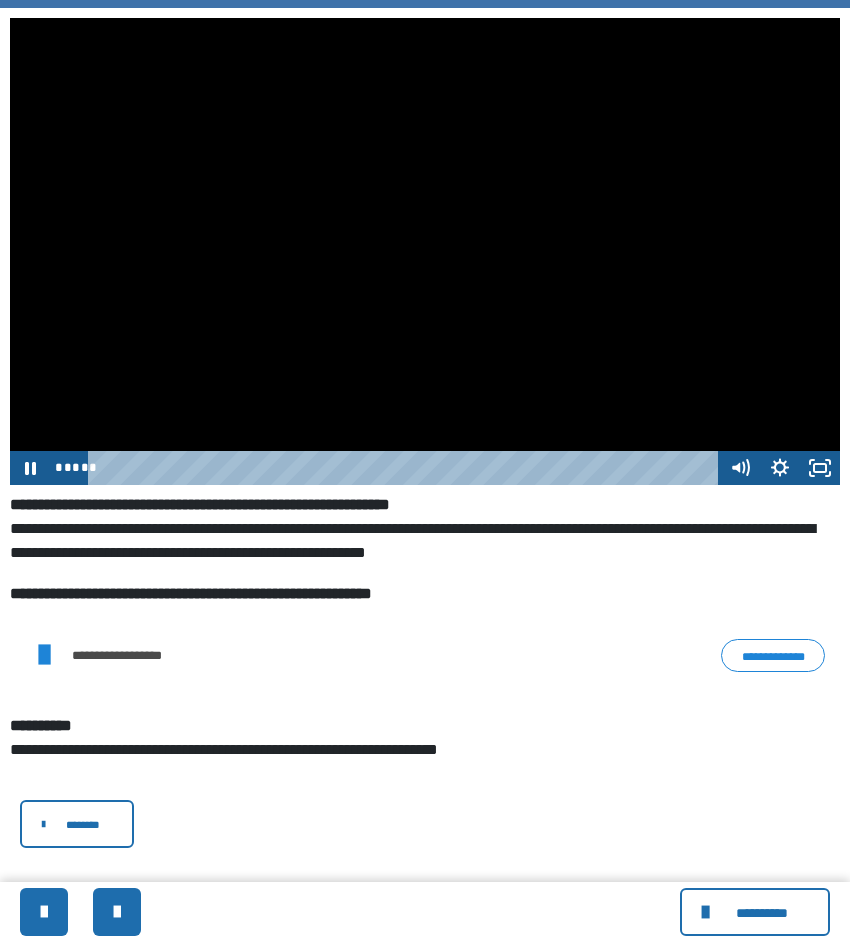 click at bounding box center [425, 251] 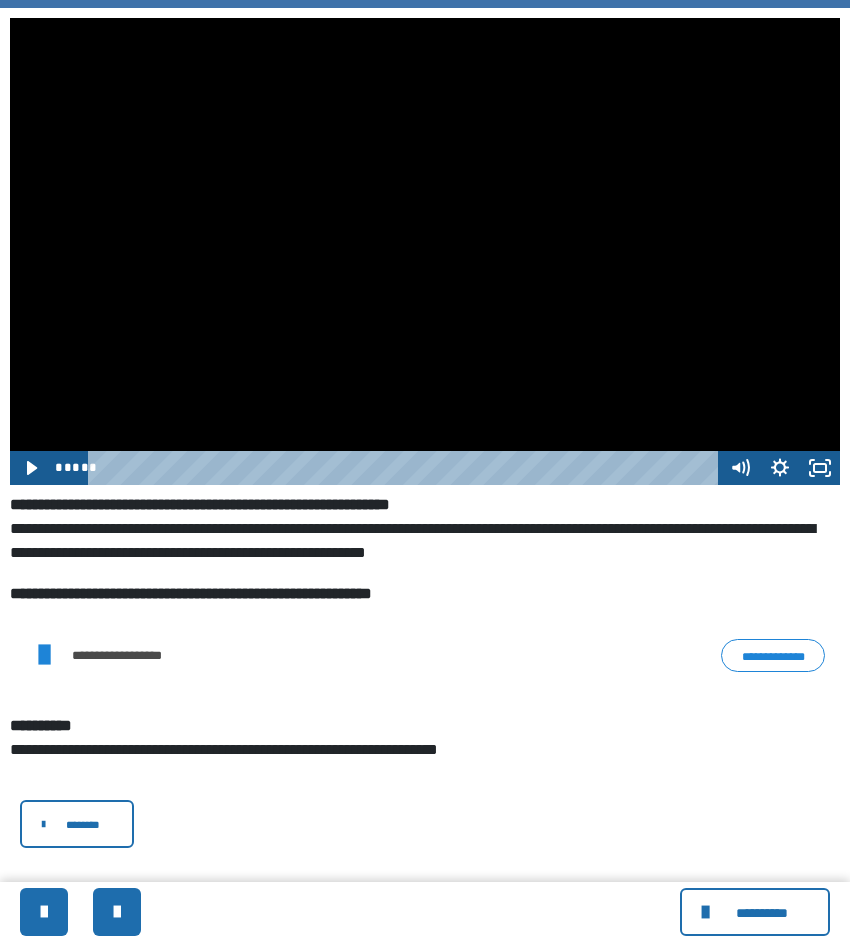 click at bounding box center (425, 251) 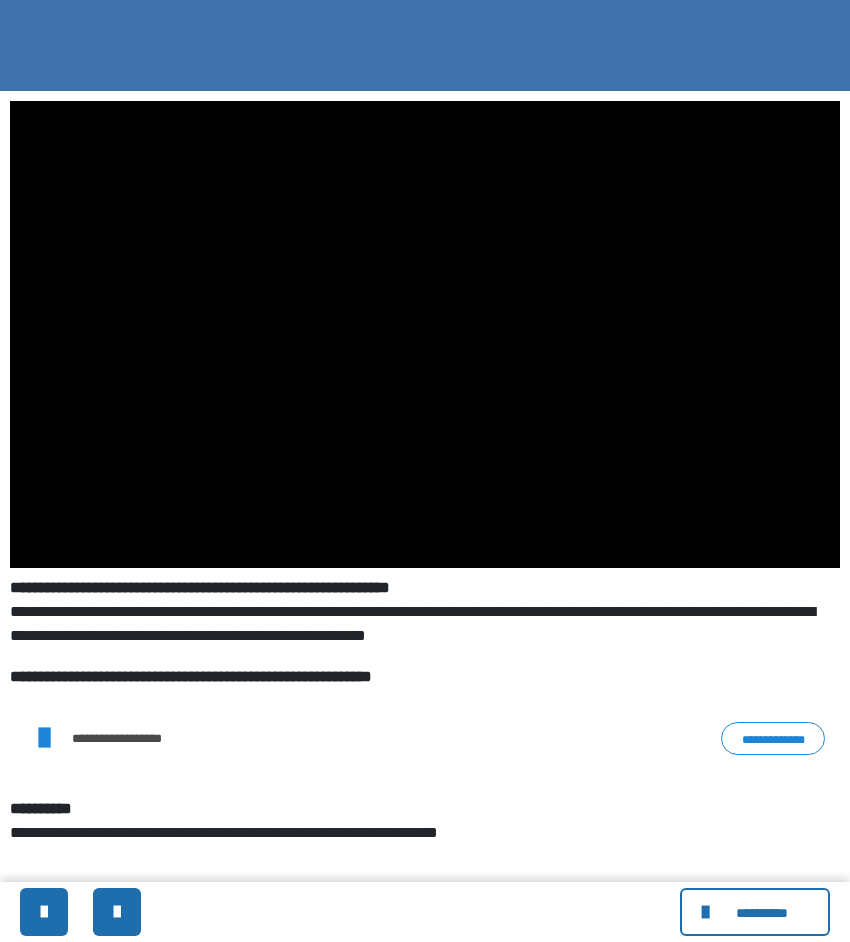 scroll, scrollTop: 138, scrollLeft: 0, axis: vertical 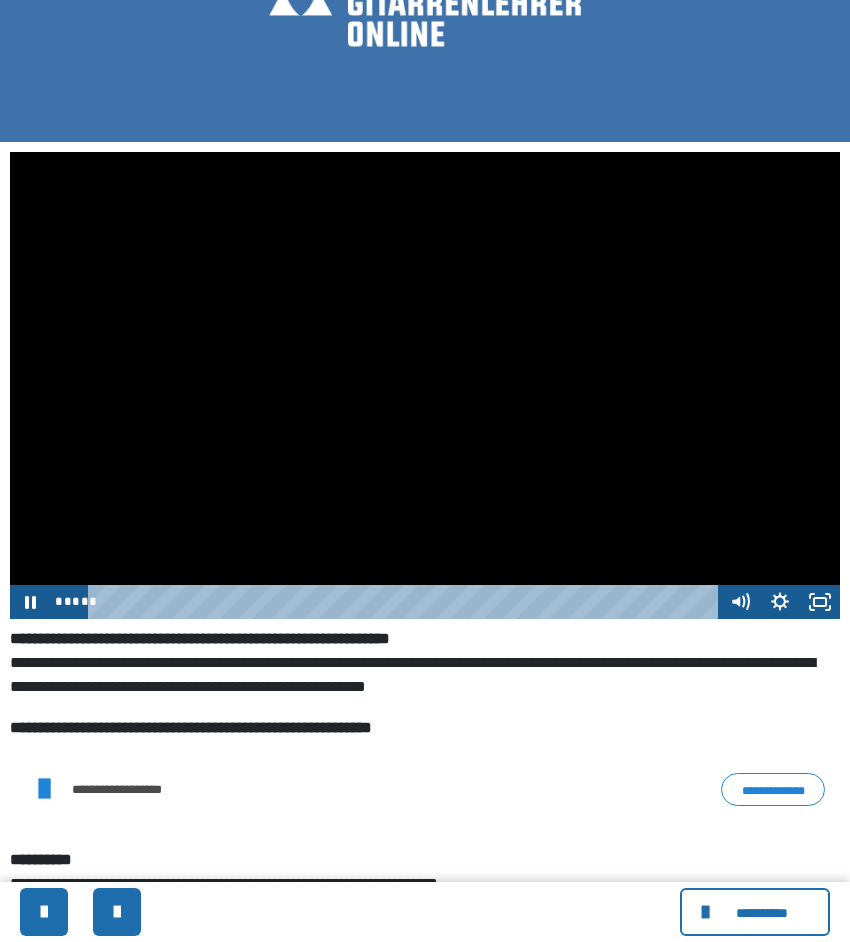click at bounding box center [425, 385] 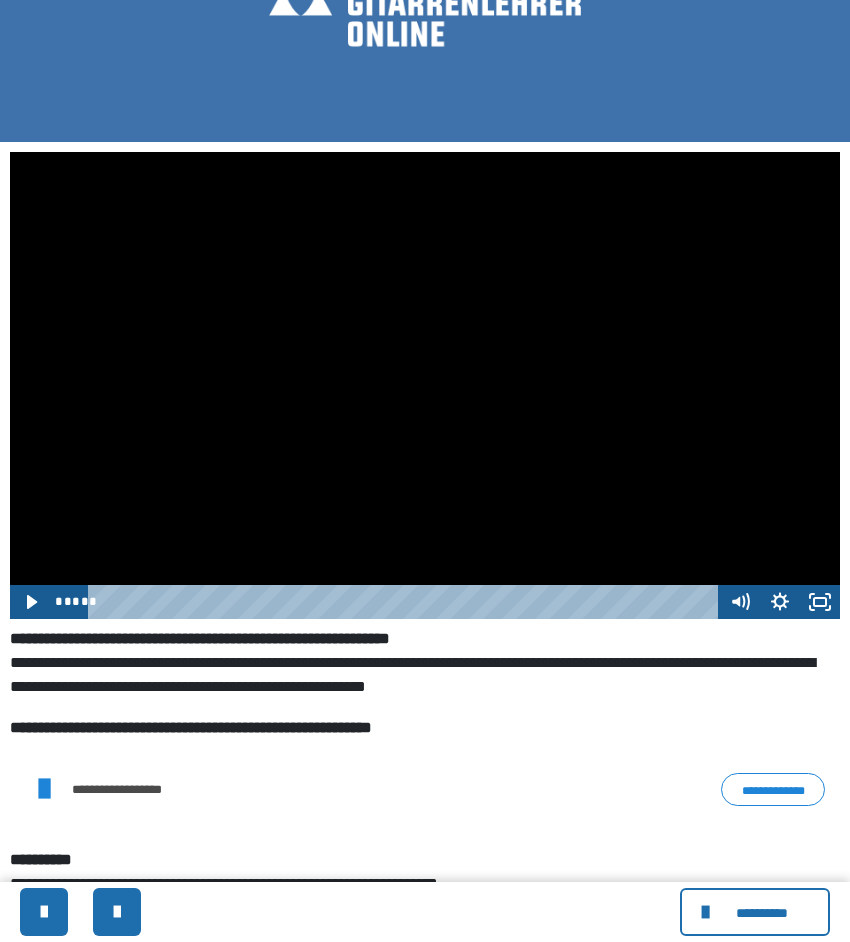 click at bounding box center [10, 152] 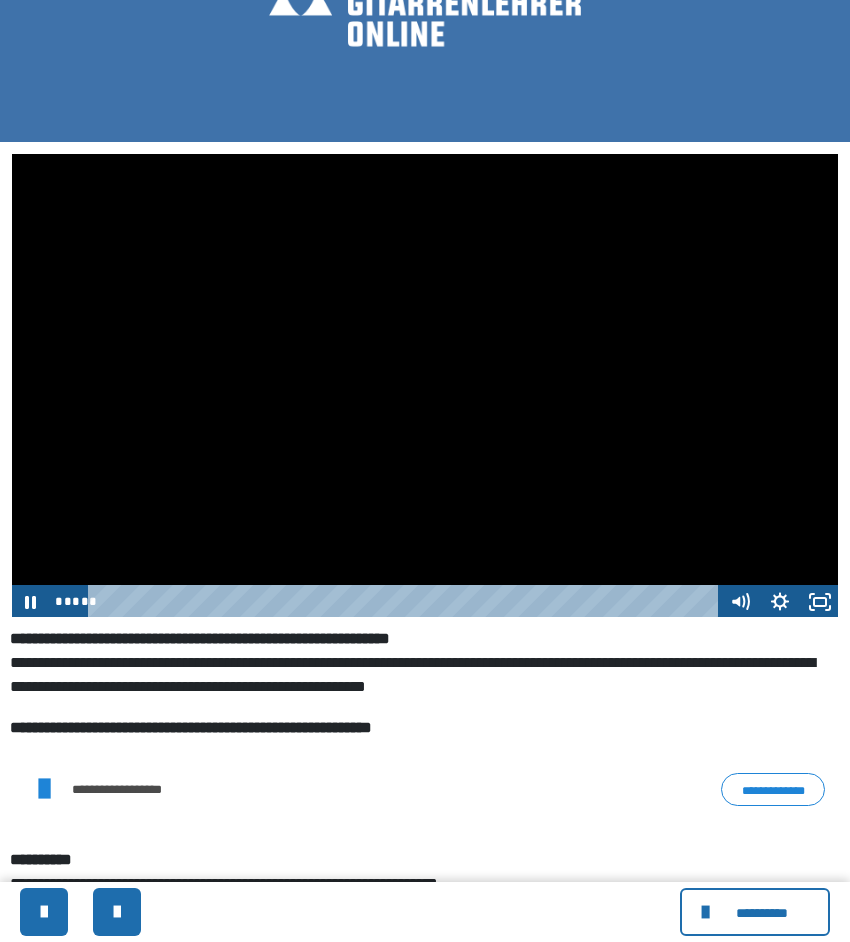 click at bounding box center (425, 385) 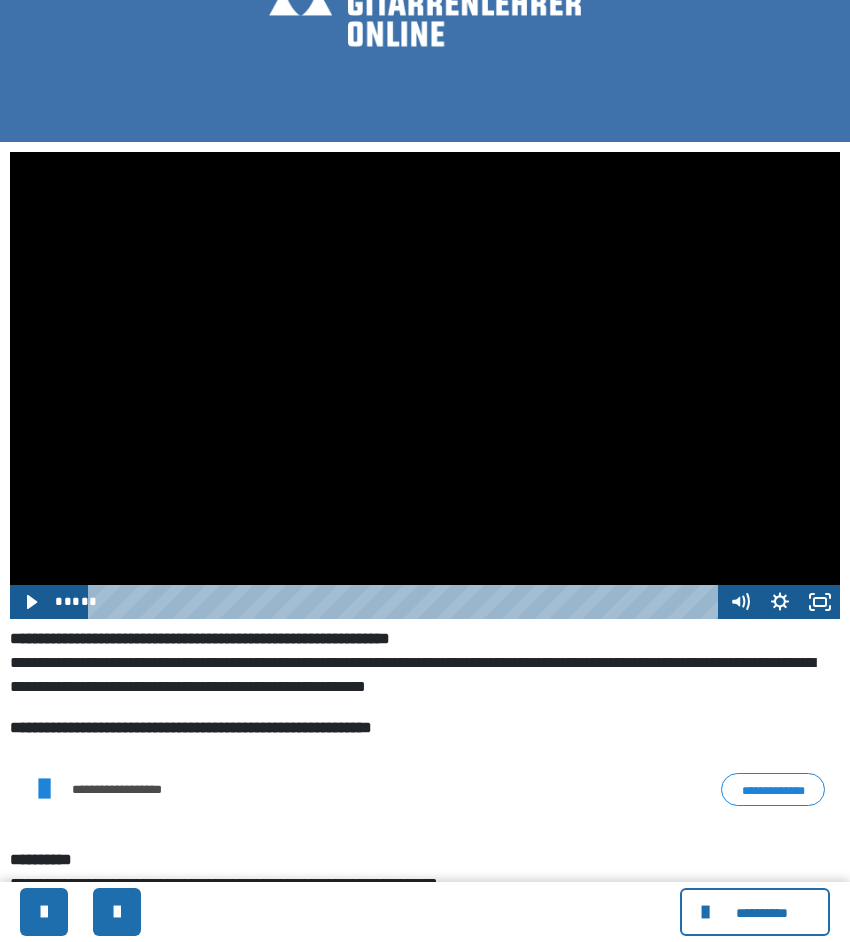 click at bounding box center (425, 385) 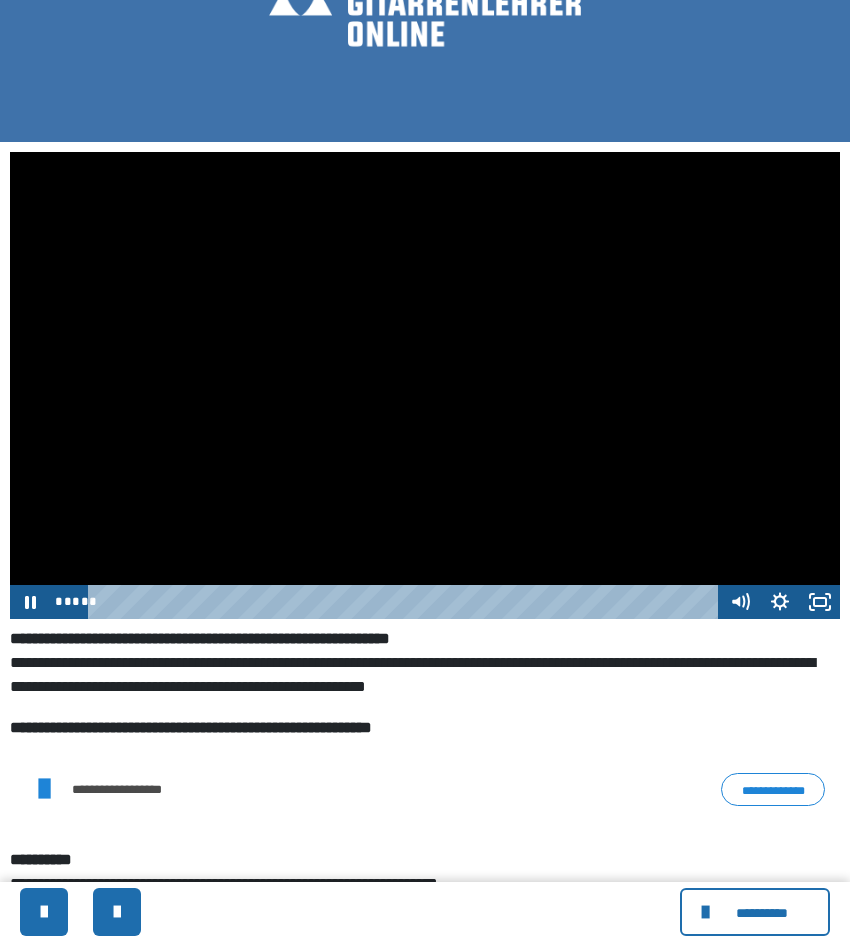 click at bounding box center (425, 385) 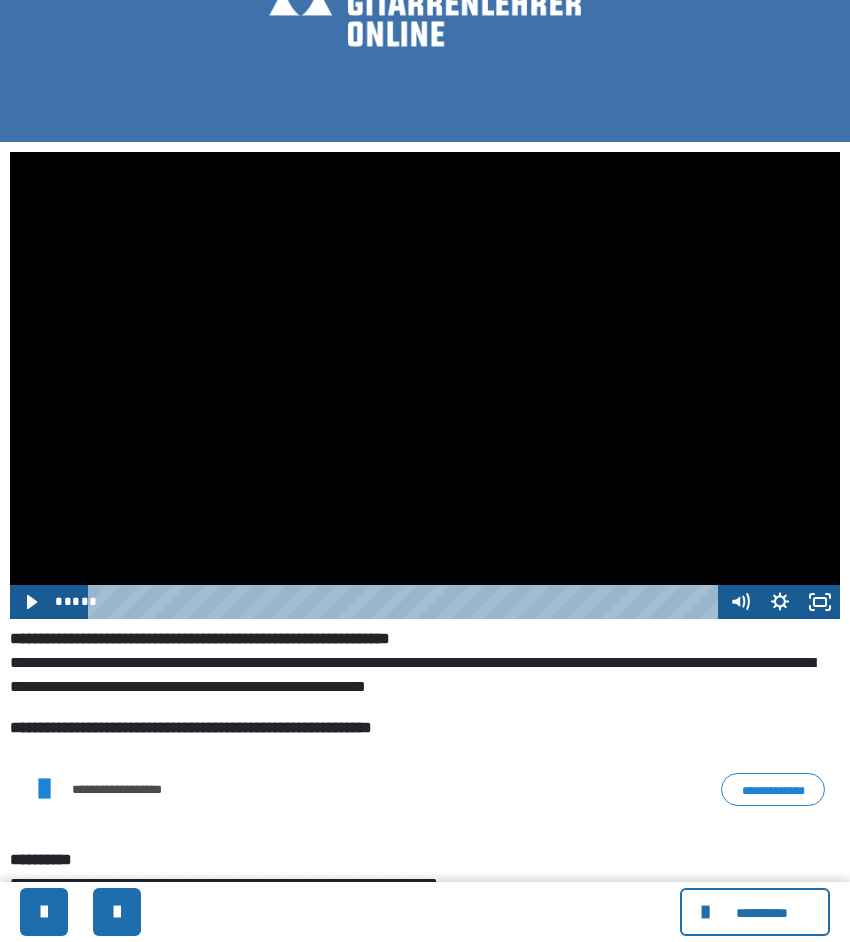 click at bounding box center (406, 602) 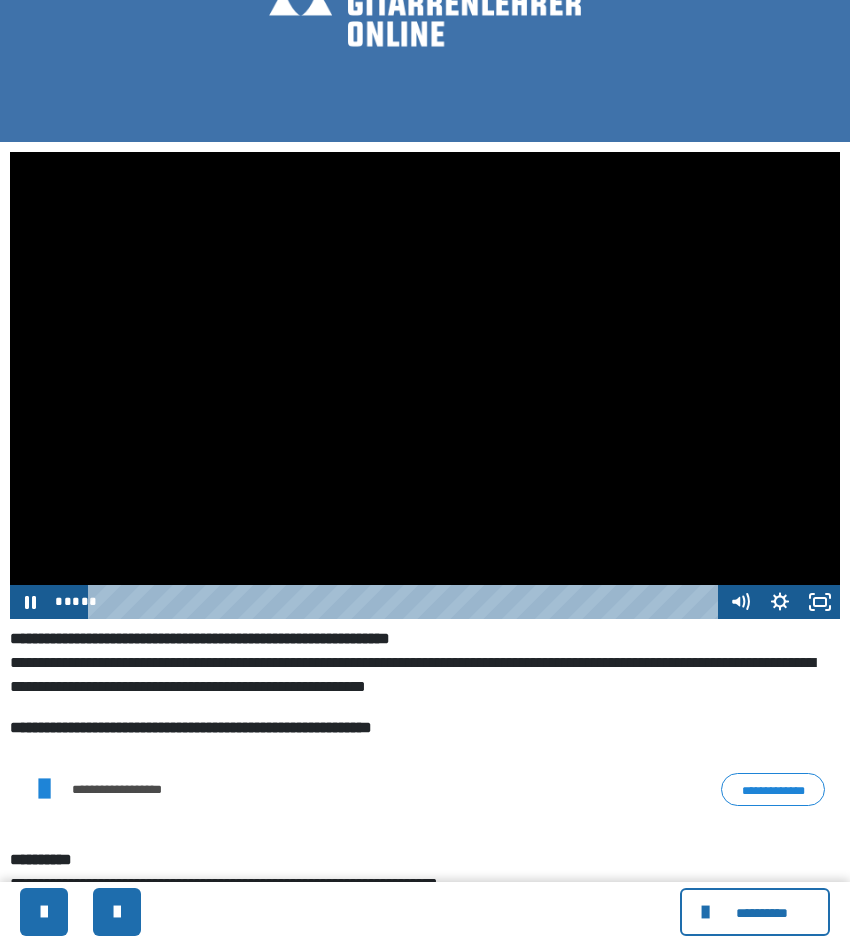 scroll, scrollTop: 229, scrollLeft: 0, axis: vertical 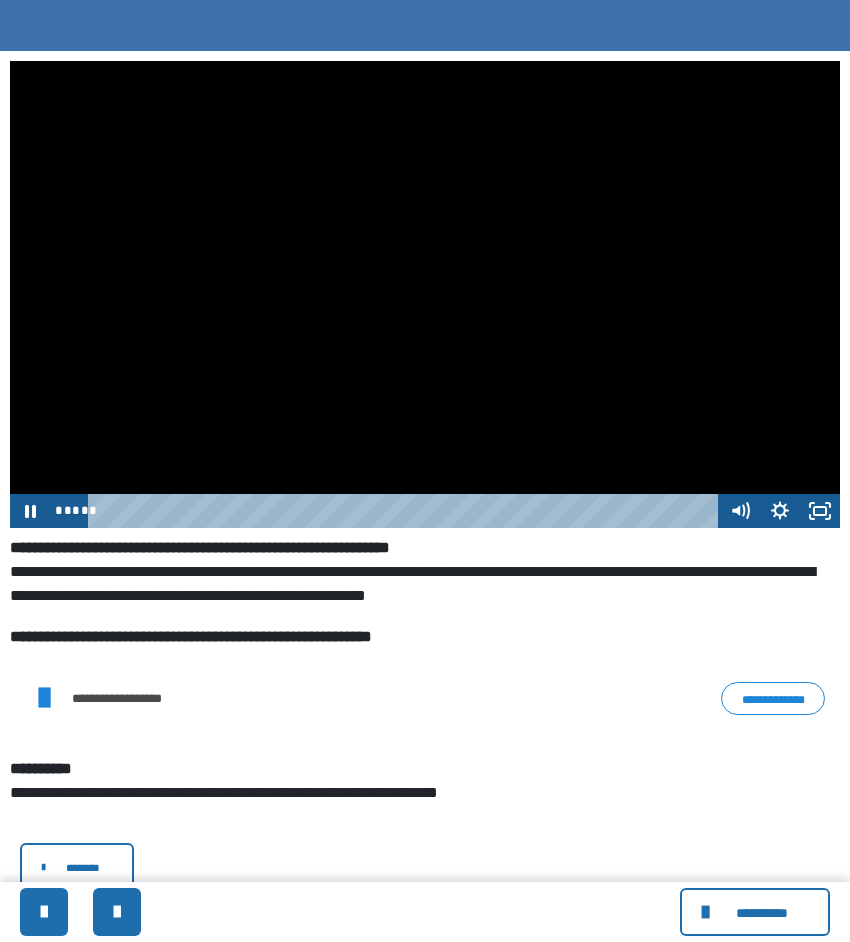 click at bounding box center [425, 294] 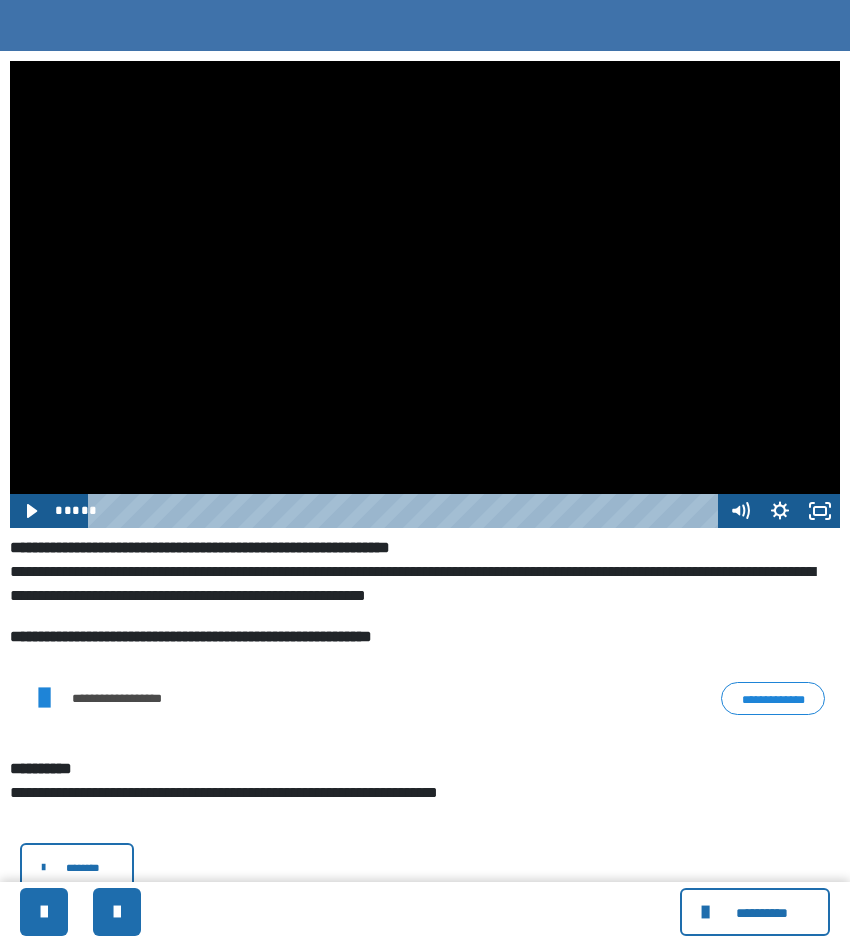 click at bounding box center (425, 294) 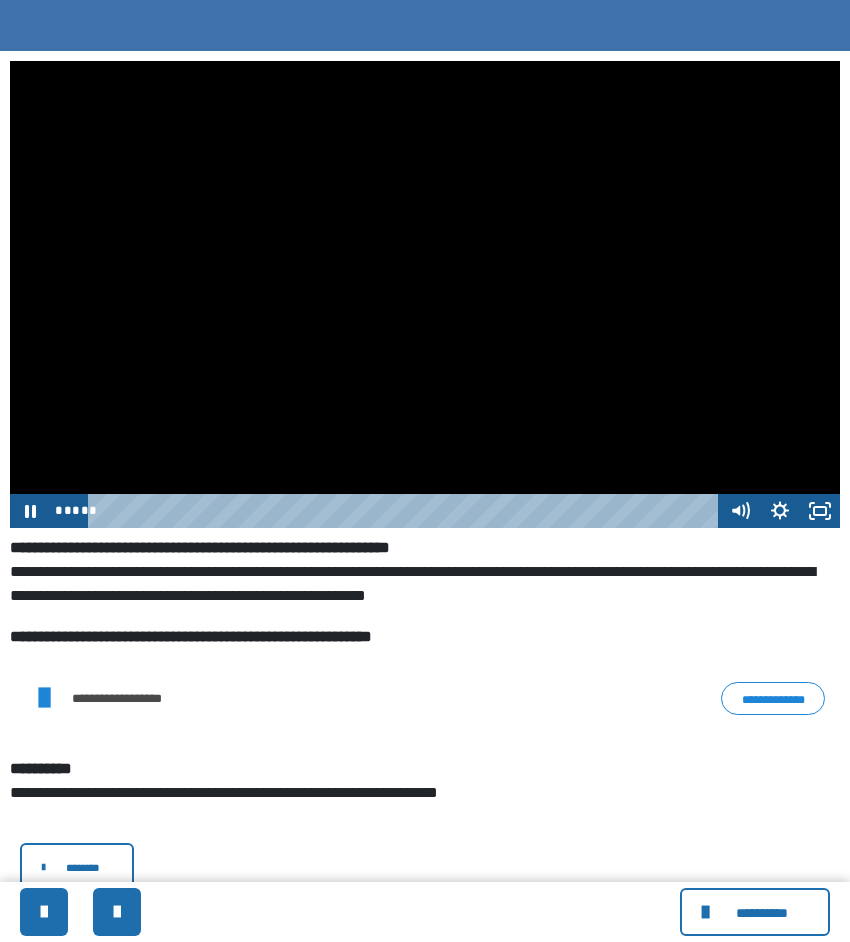 click at bounding box center (425, 294) 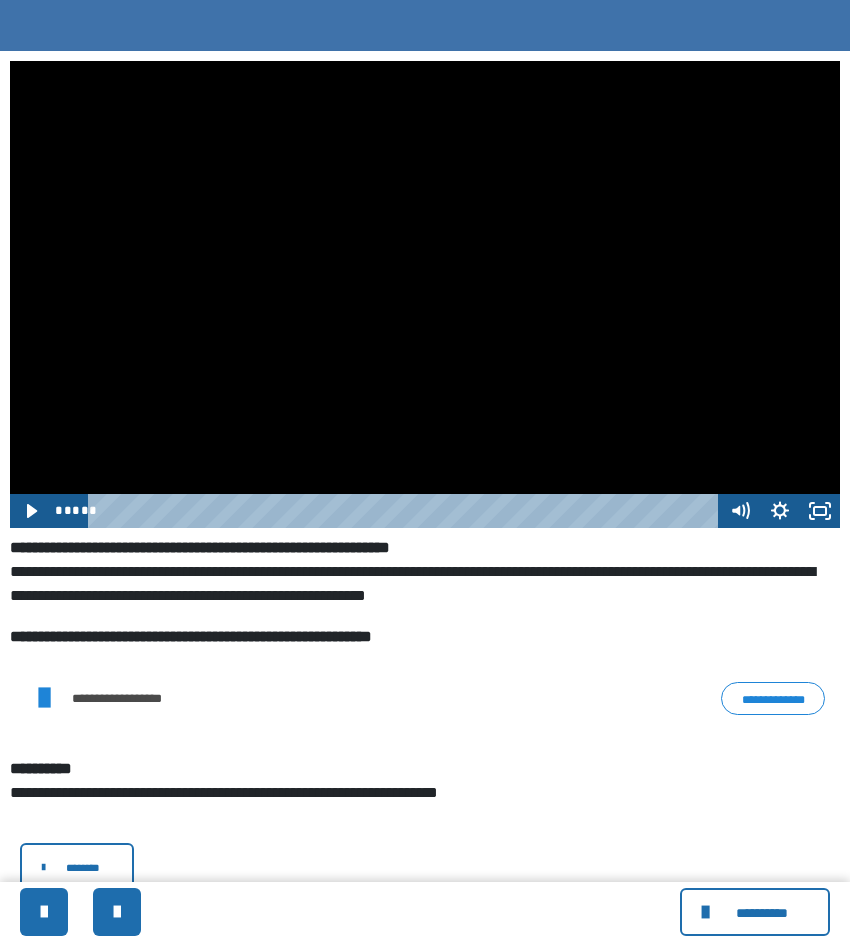 click at bounding box center [425, 294] 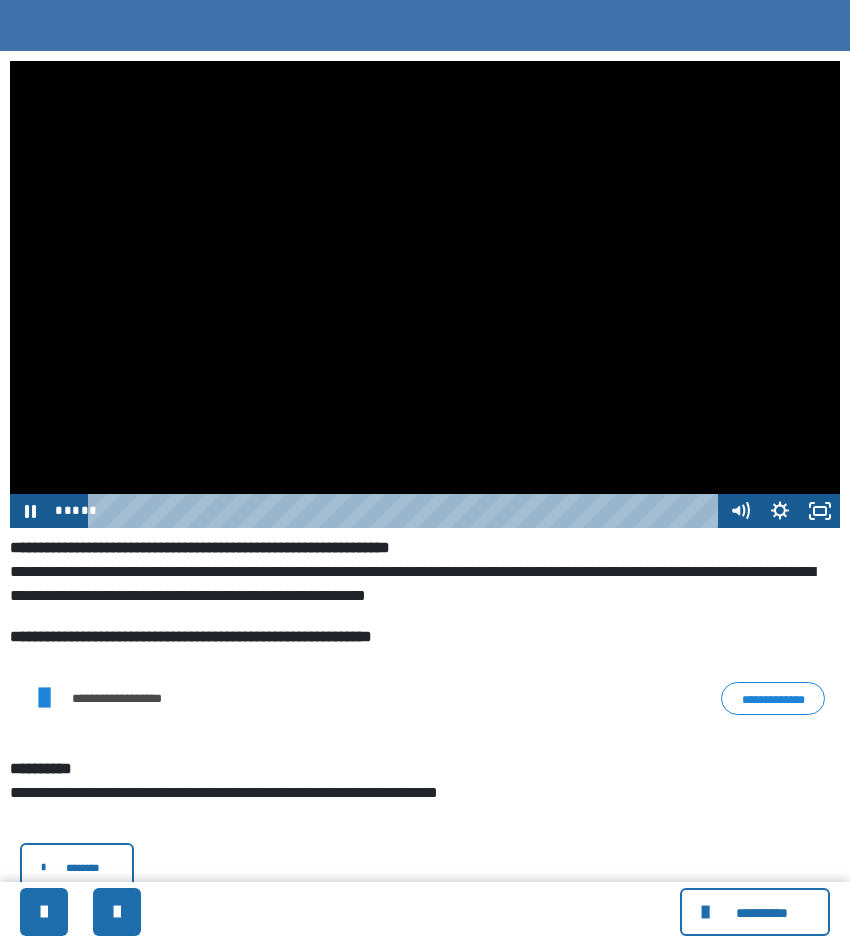 click at bounding box center [406, 511] 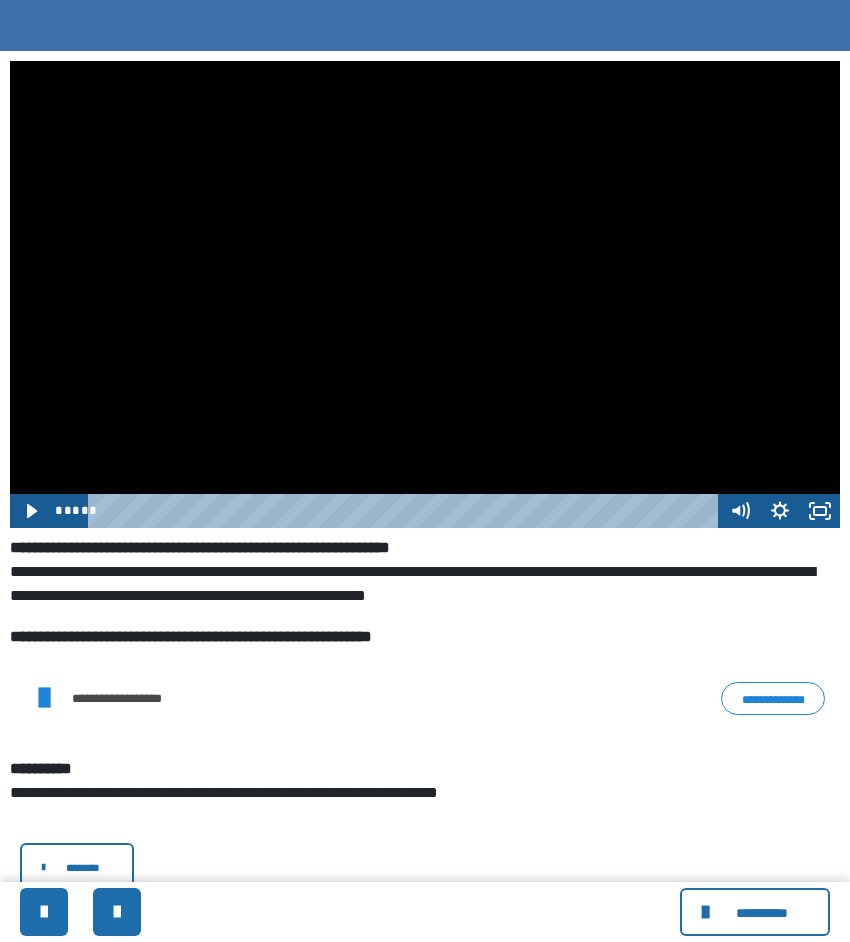 click at bounding box center [425, 294] 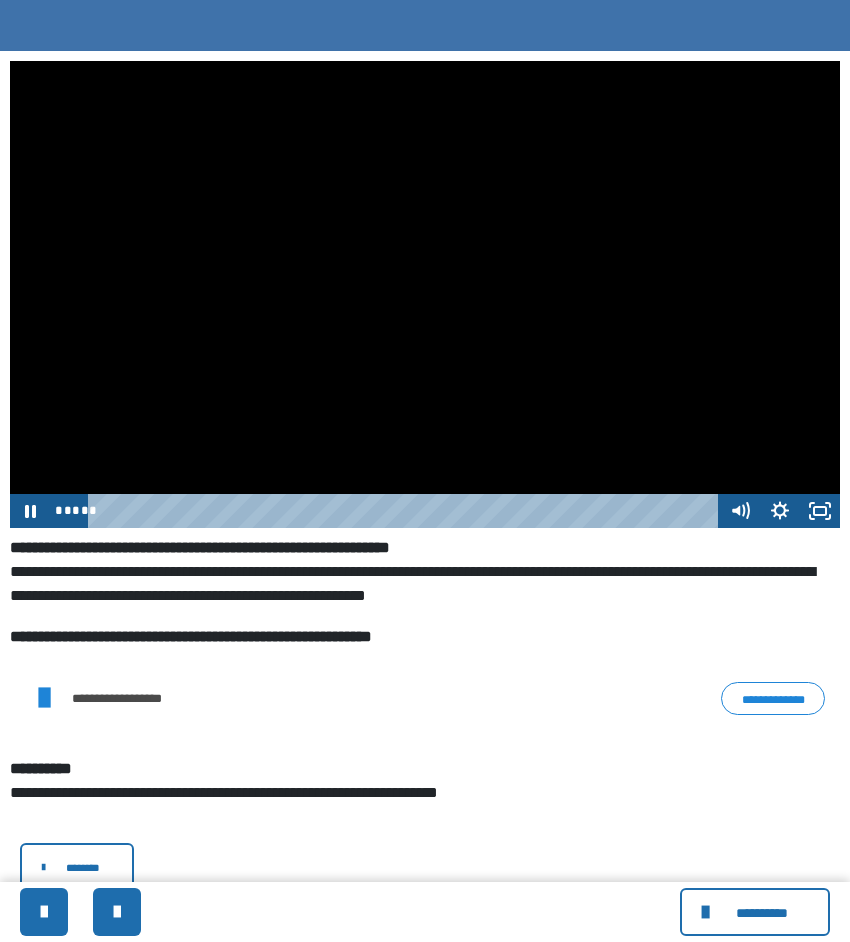 click at bounding box center (425, 294) 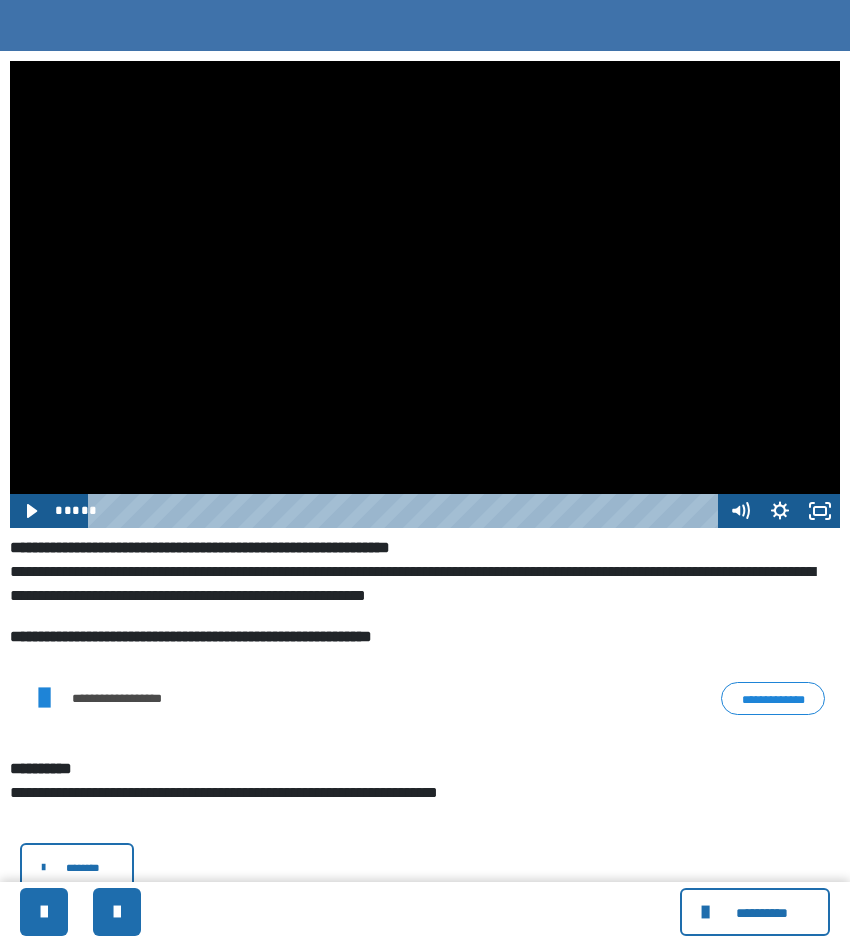 click at bounding box center (425, 294) 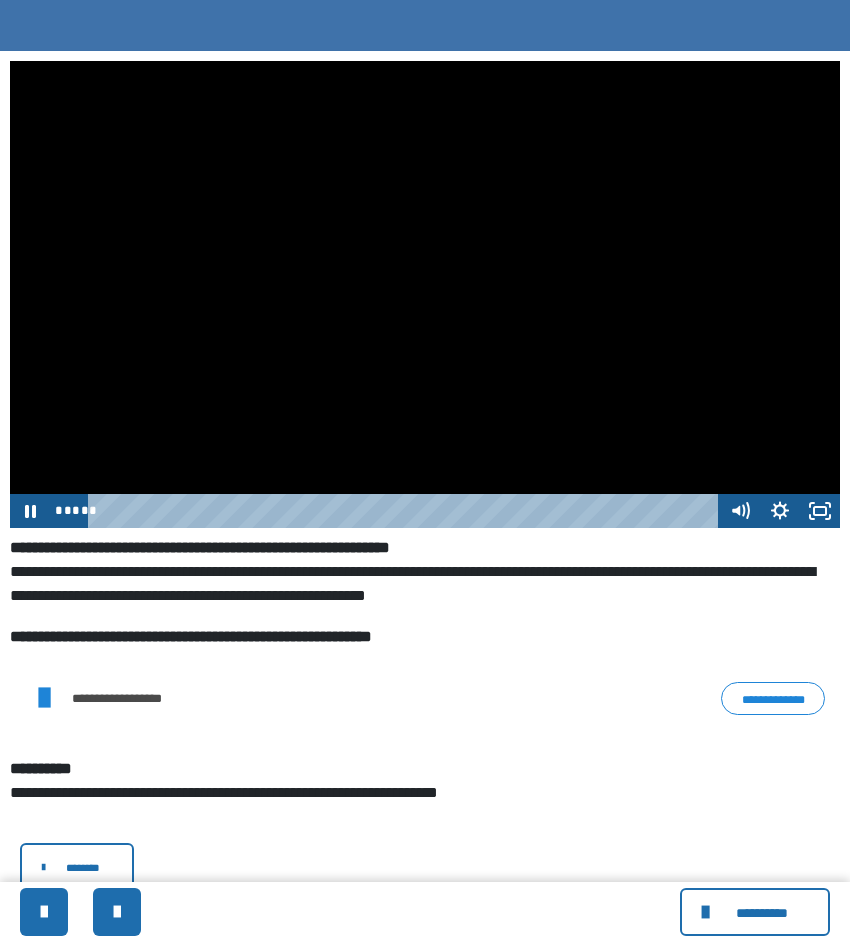 click at bounding box center [425, 294] 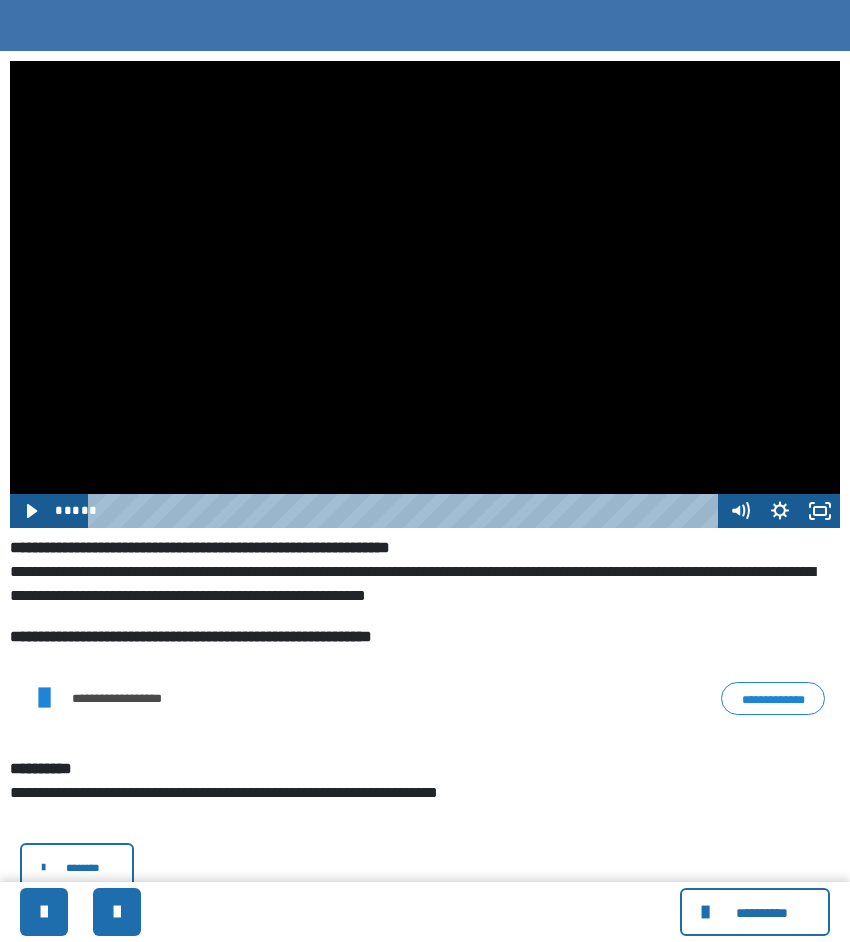 click at bounding box center [425, 294] 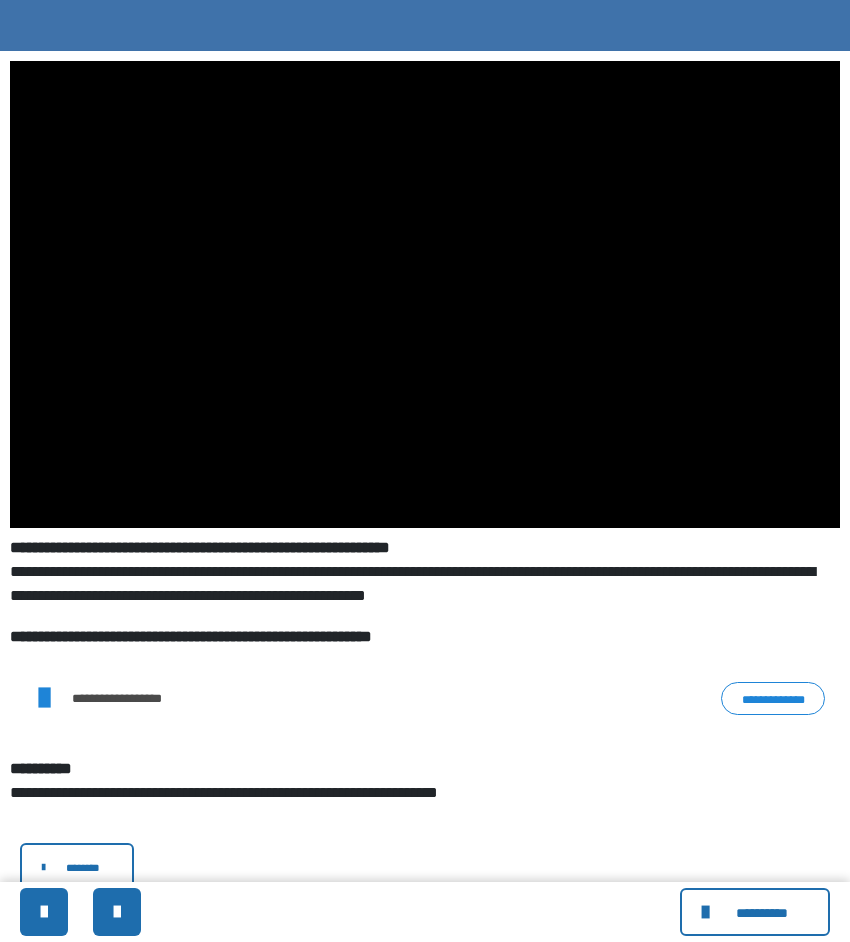 click on "**********" at bounding box center (325, 698) 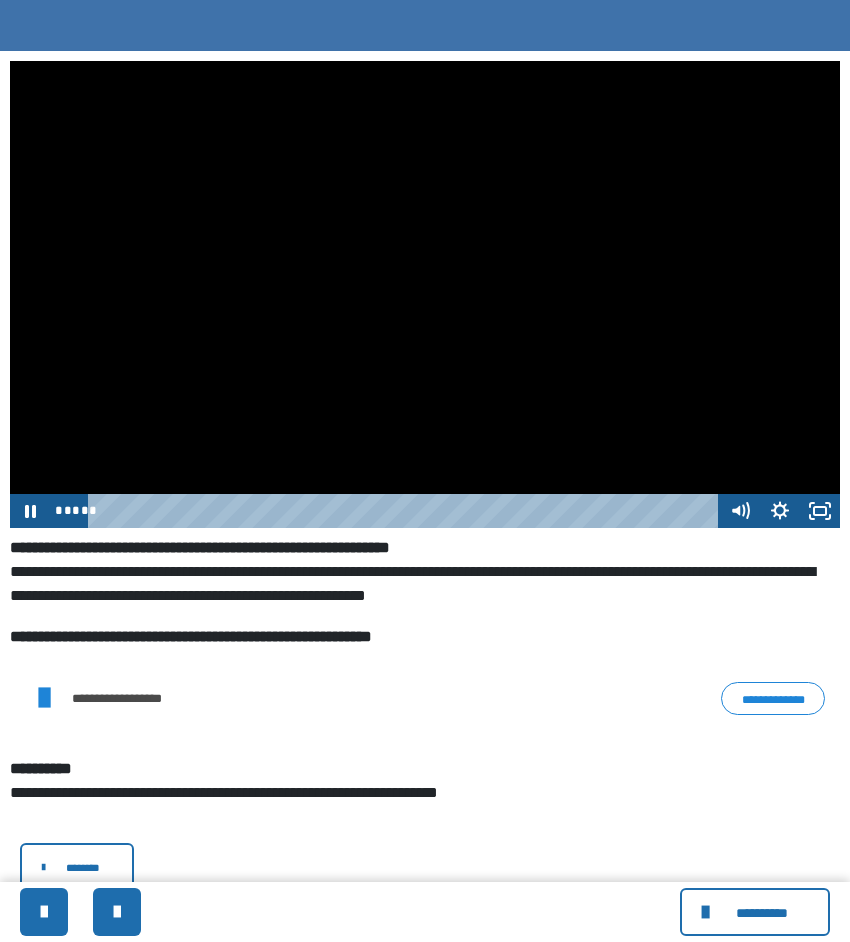 click at bounding box center (425, 294) 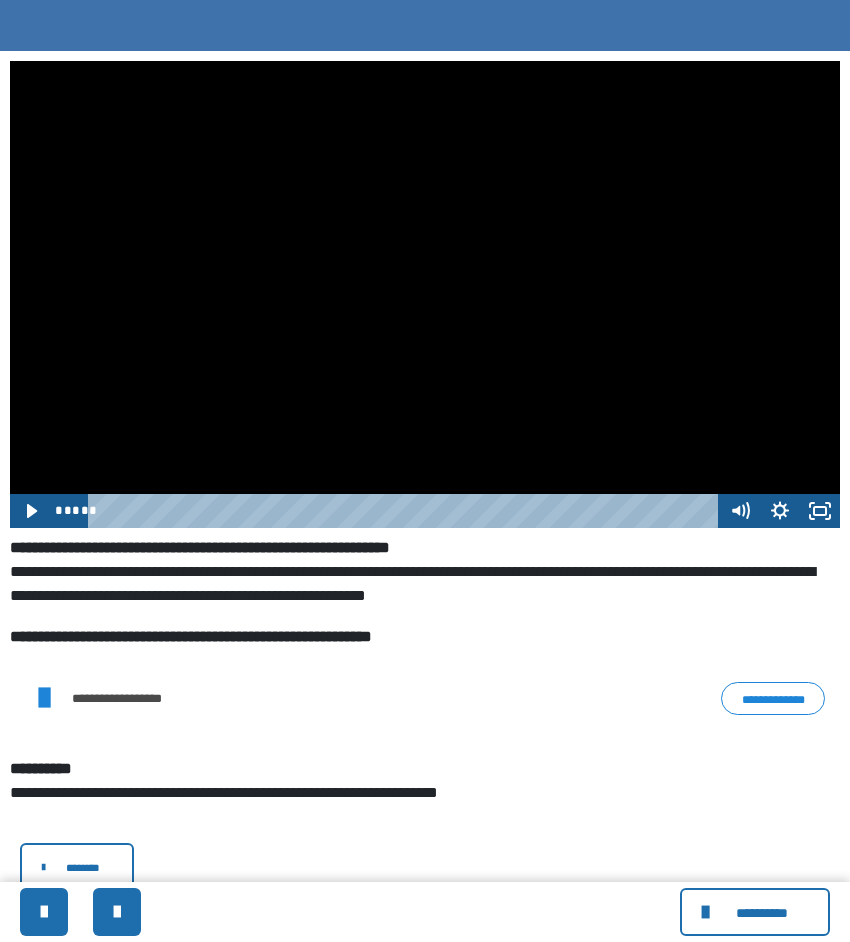 click at bounding box center (425, 294) 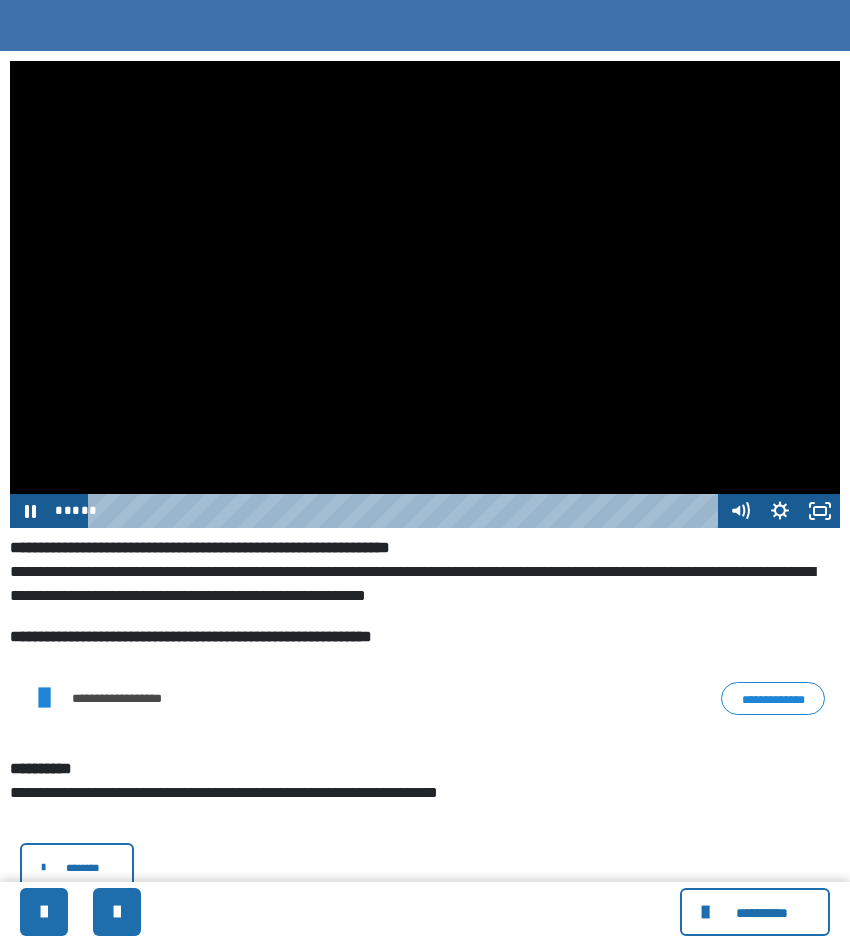 click at bounding box center [425, 294] 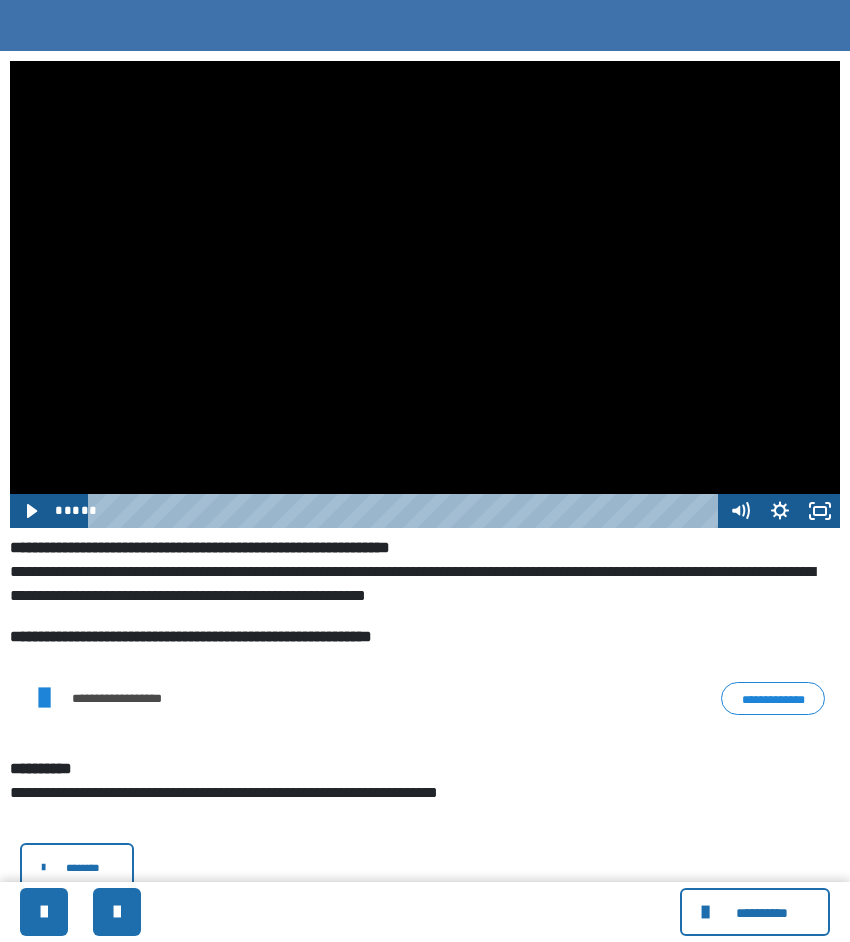 click at bounding box center [406, 511] 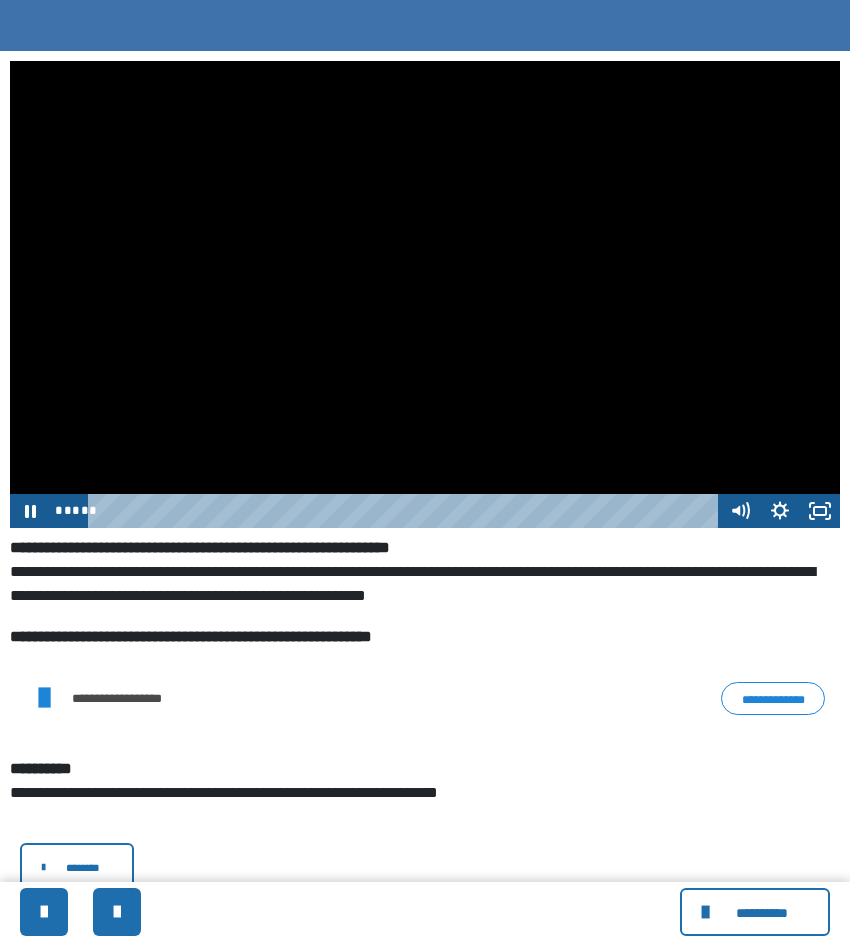 click at bounding box center (425, 294) 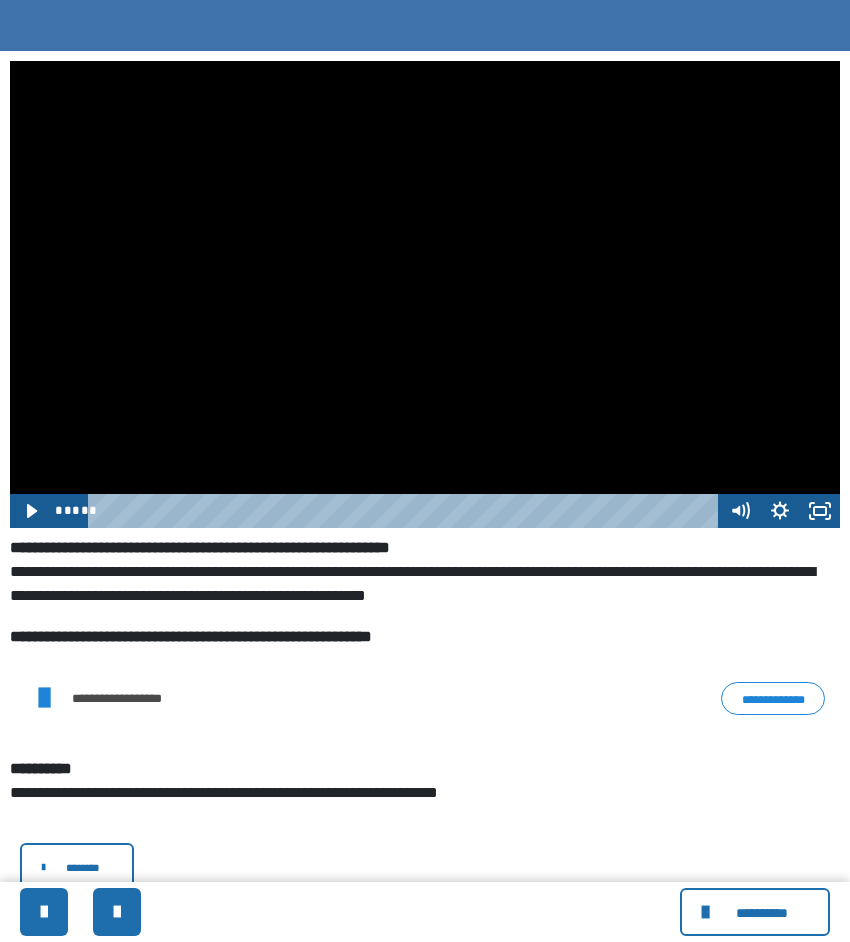 click at bounding box center [425, 294] 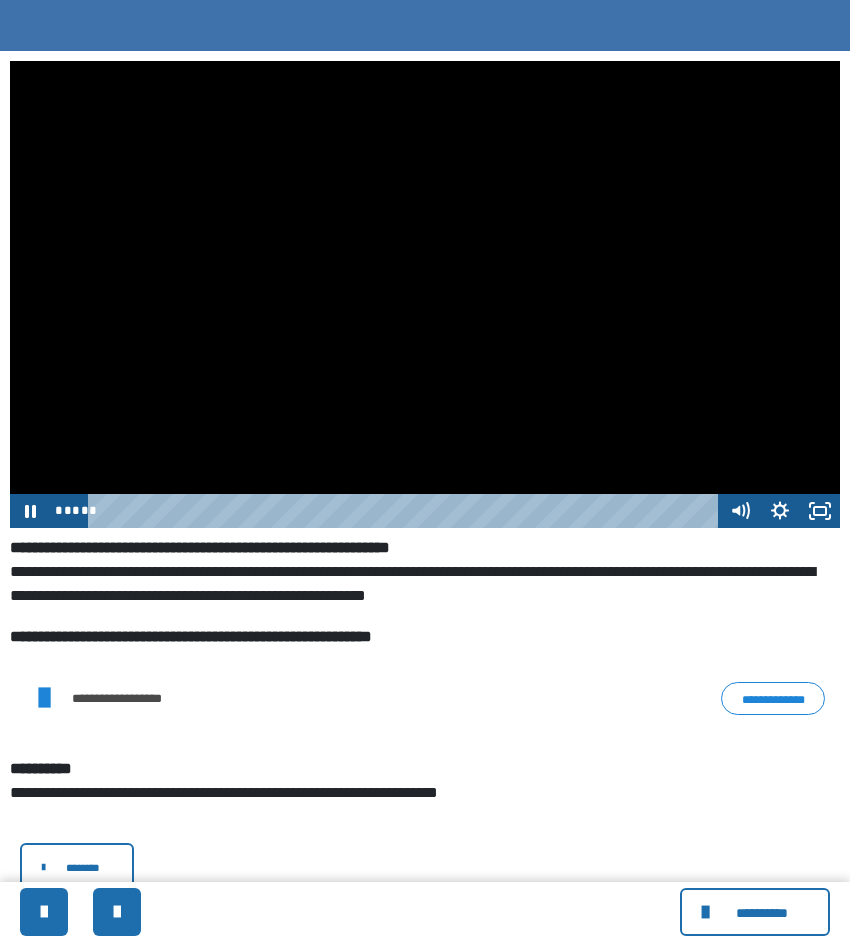 click at bounding box center [425, 294] 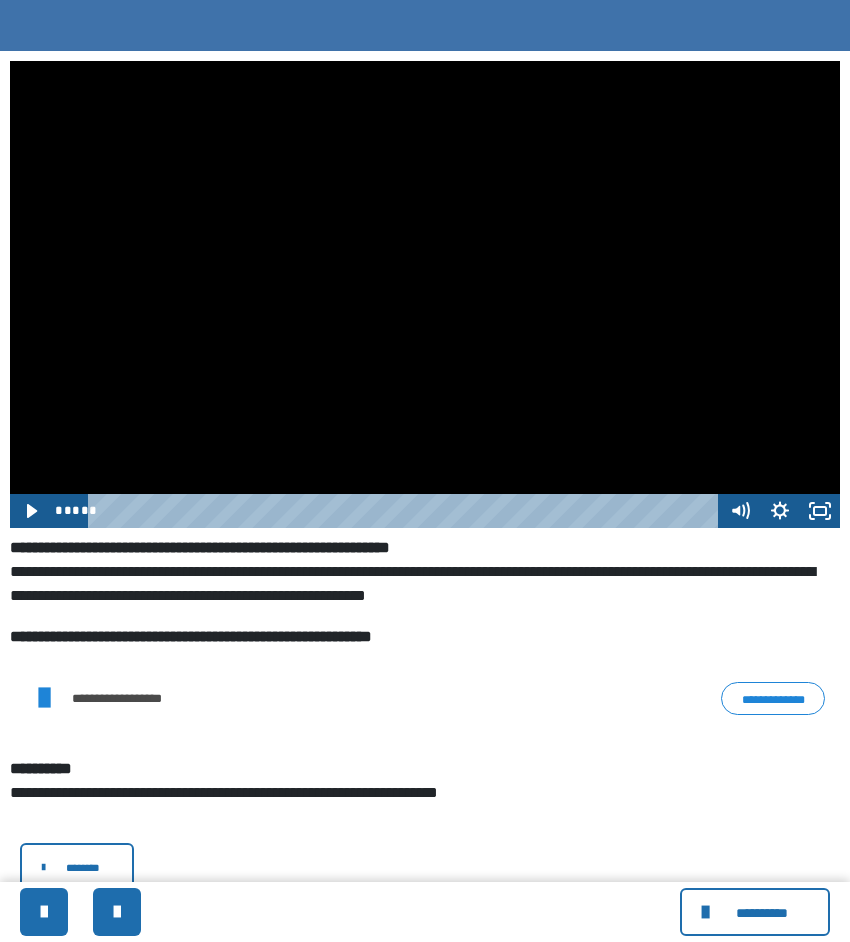 click at bounding box center [425, 294] 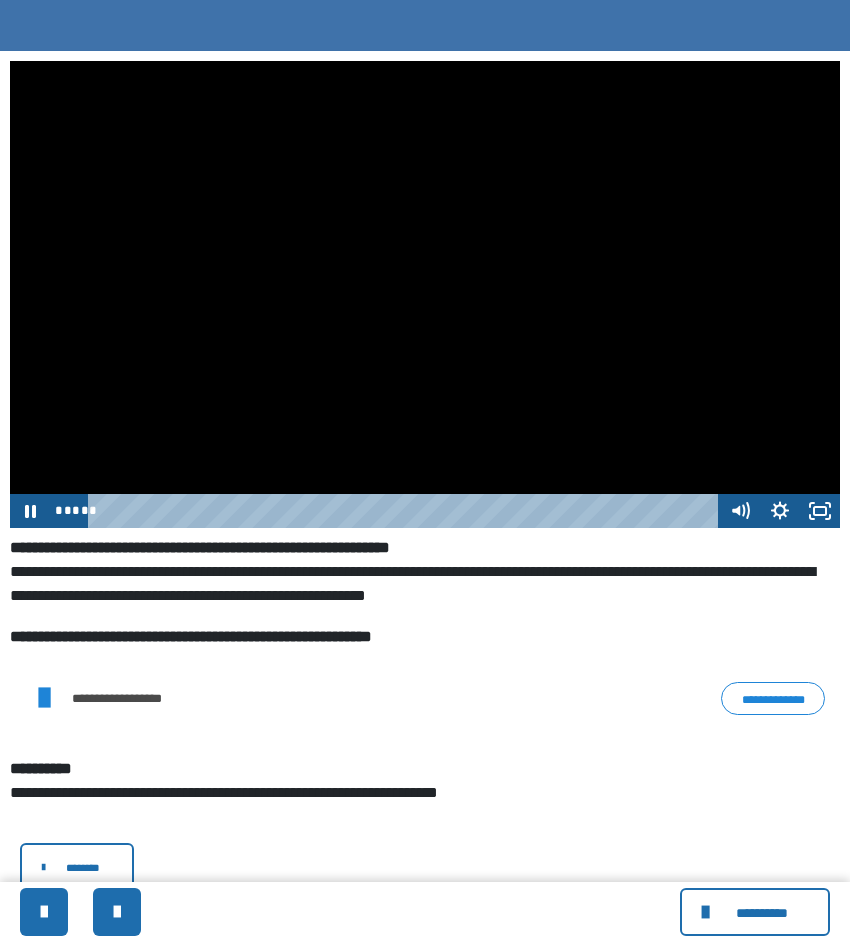 click at bounding box center (406, 511) 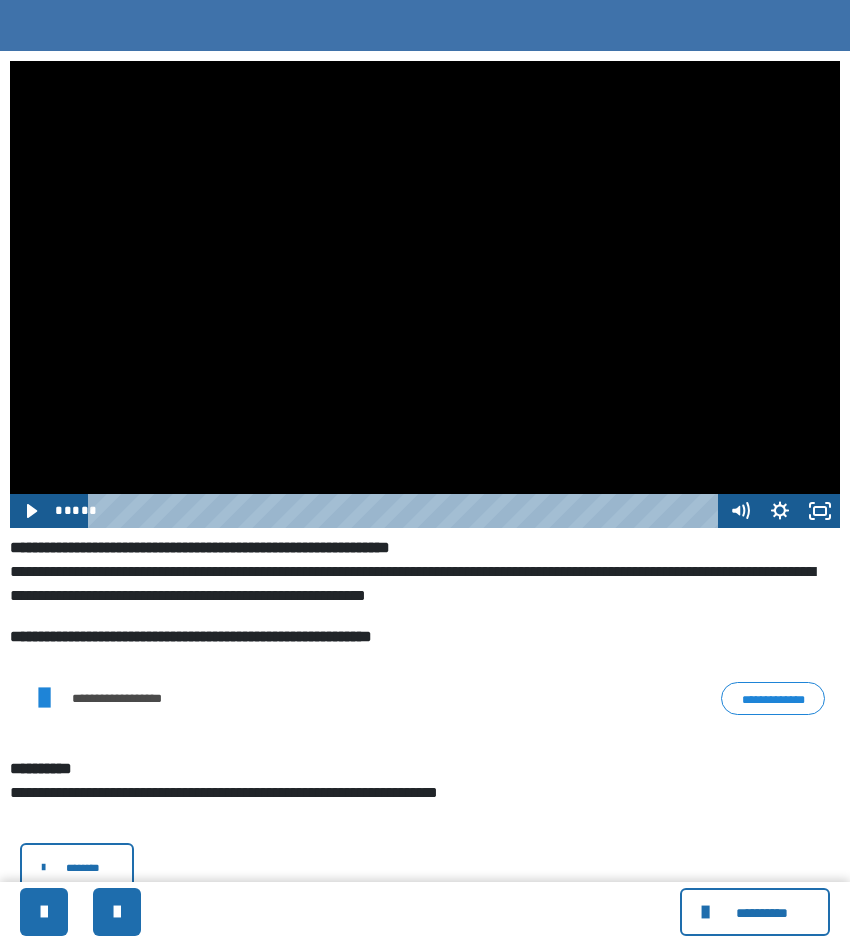 click at bounding box center (406, 511) 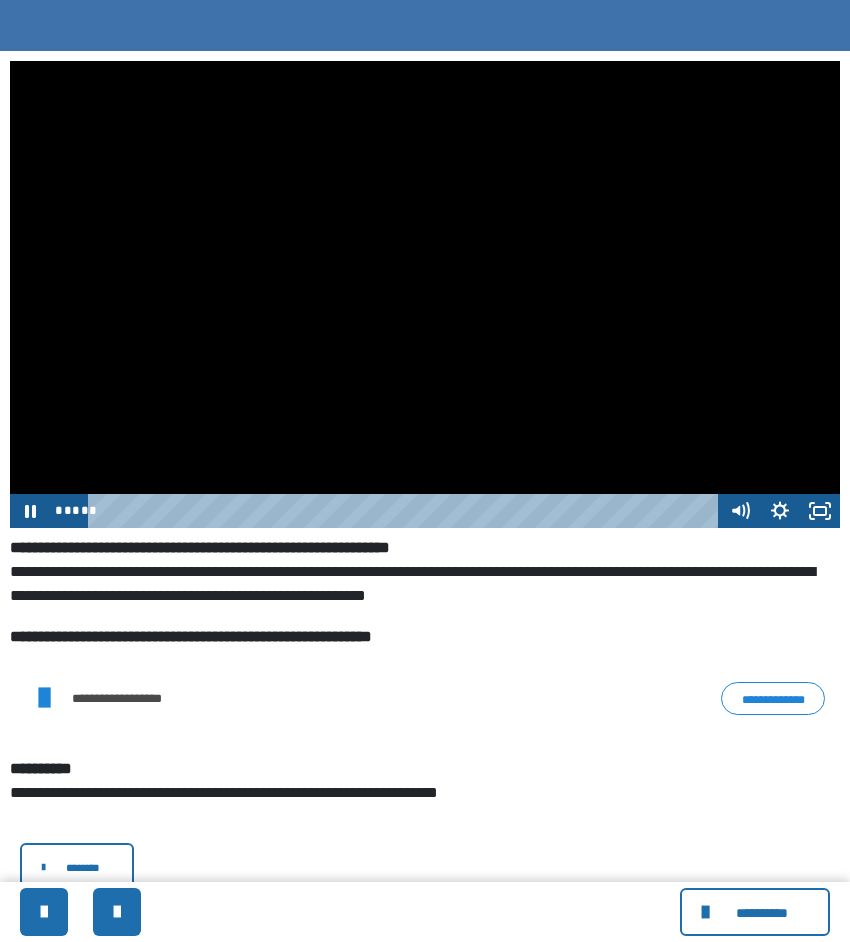 click at bounding box center [406, 511] 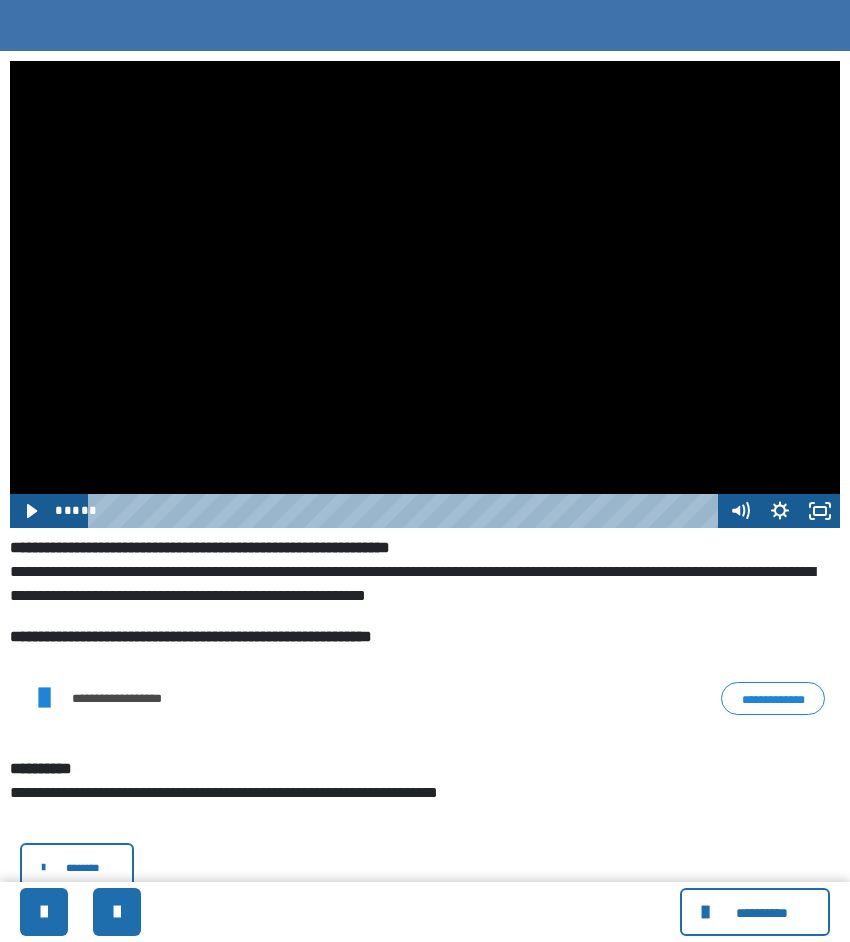 click at bounding box center [406, 511] 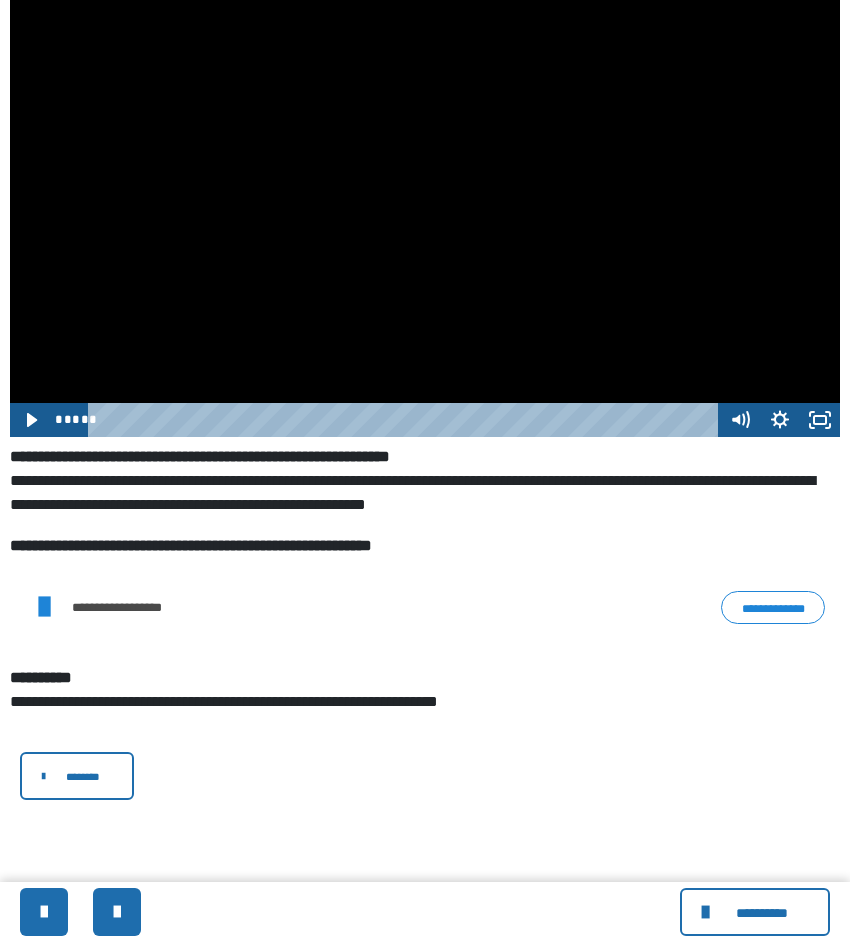 scroll, scrollTop: 0, scrollLeft: 0, axis: both 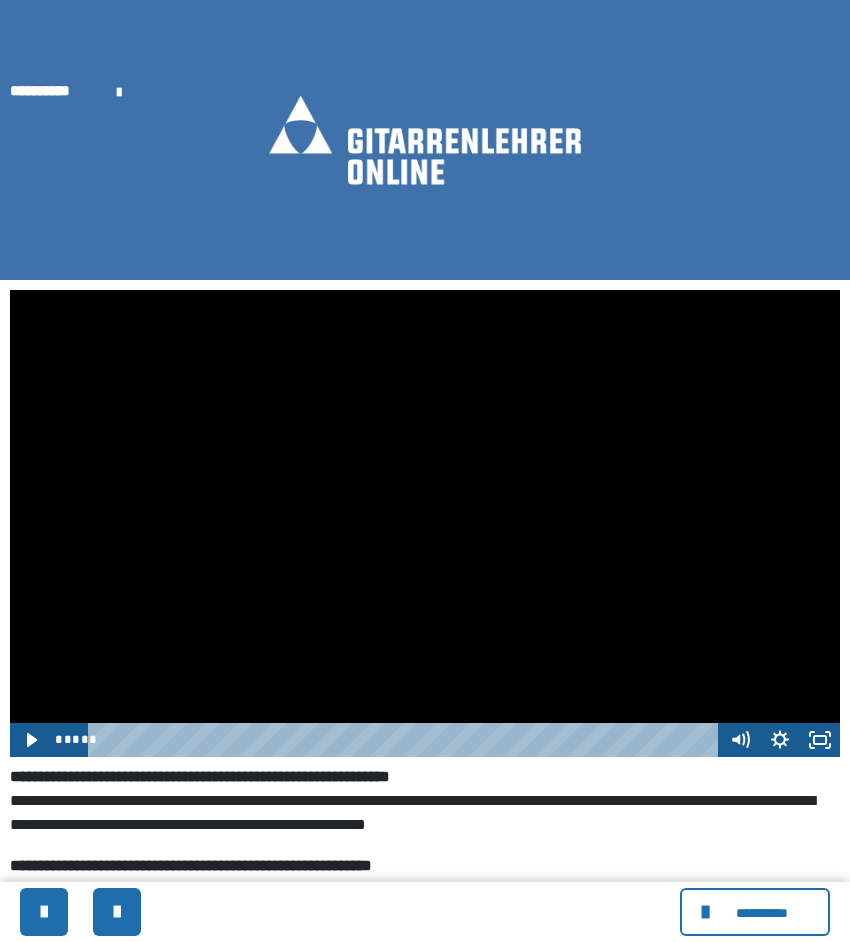 click at bounding box center (425, 523) 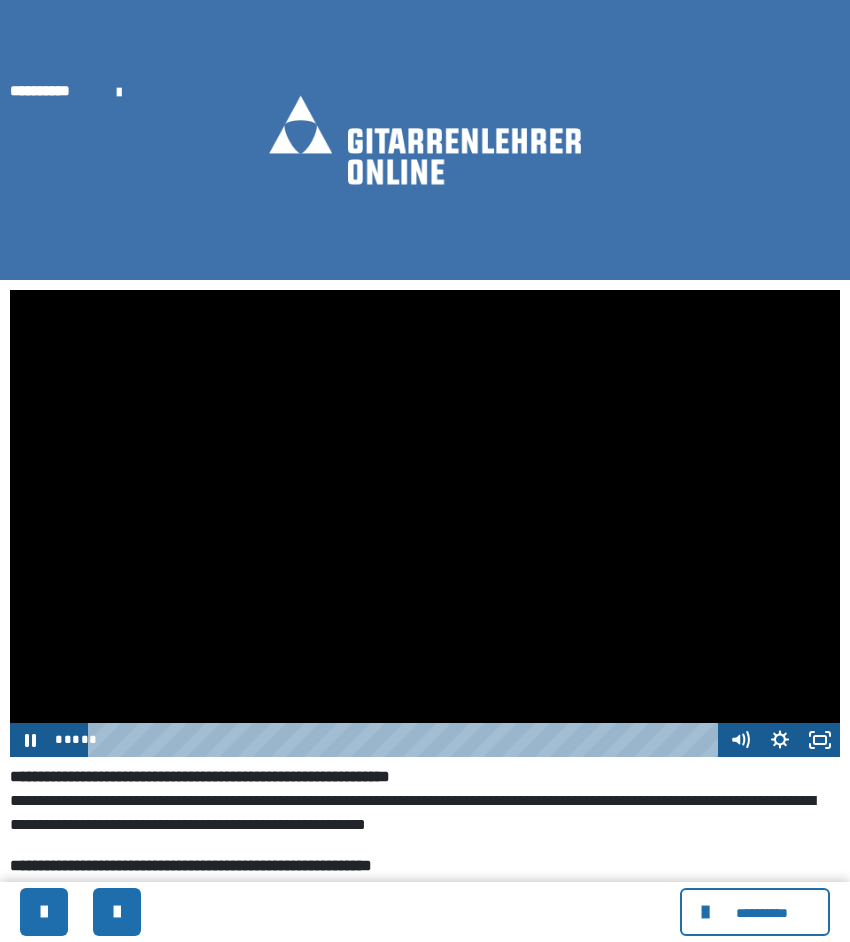 scroll, scrollTop: 181, scrollLeft: 0, axis: vertical 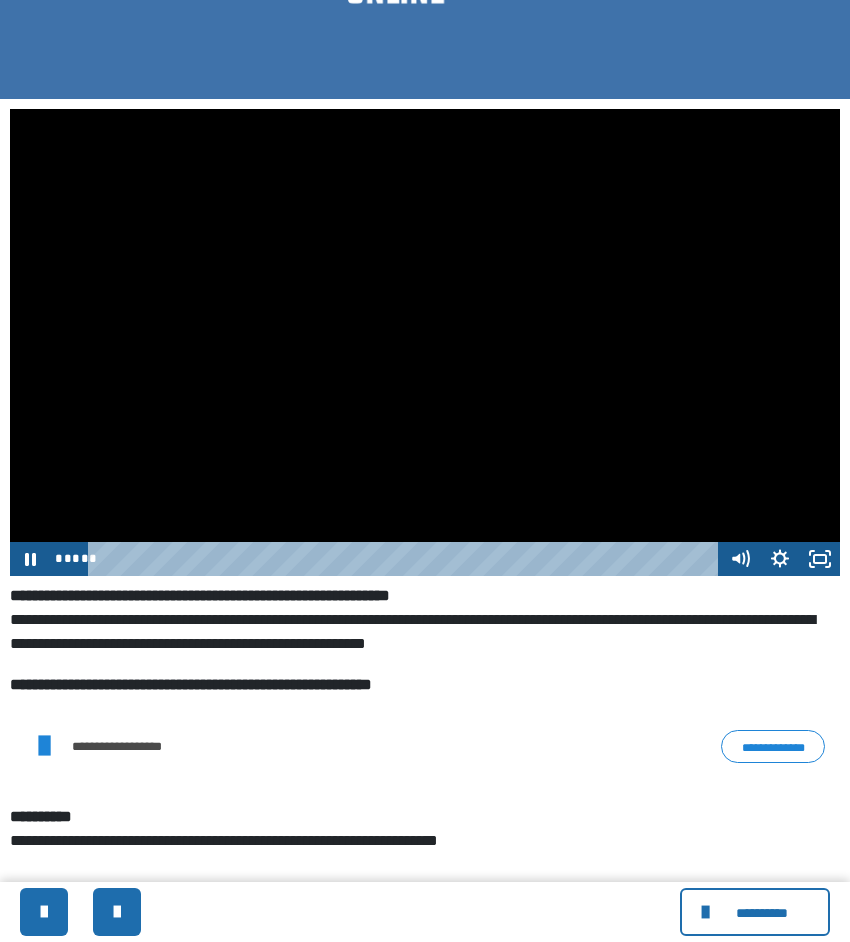 click at bounding box center (406, 559) 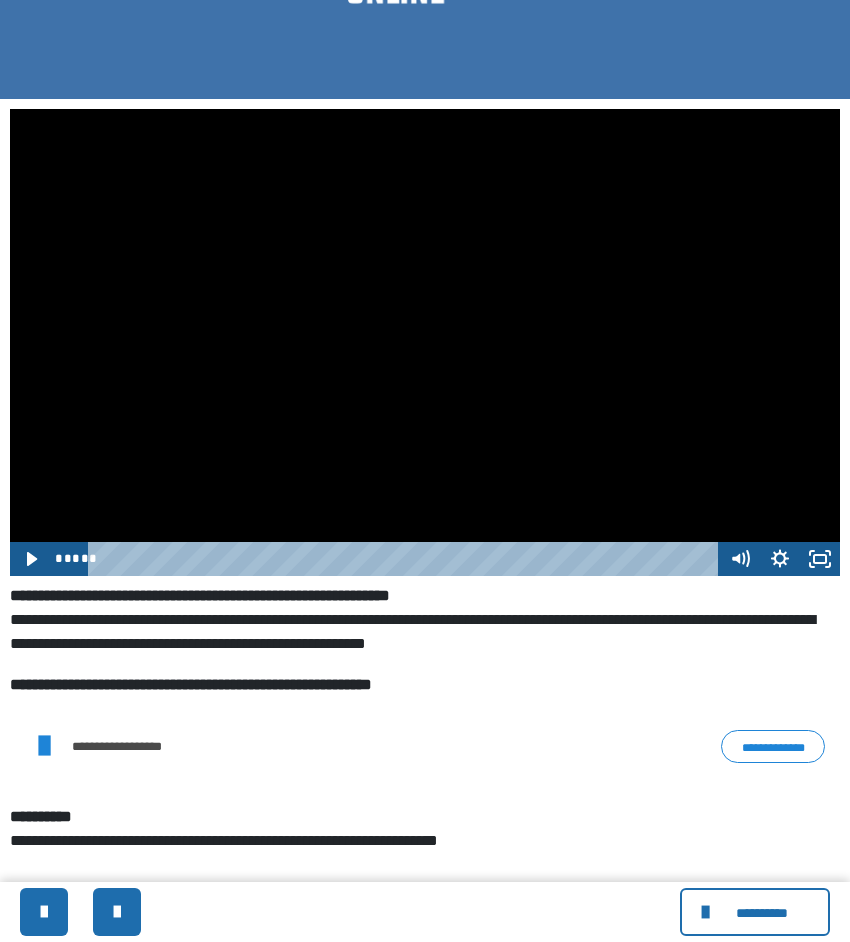 click at bounding box center (425, 342) 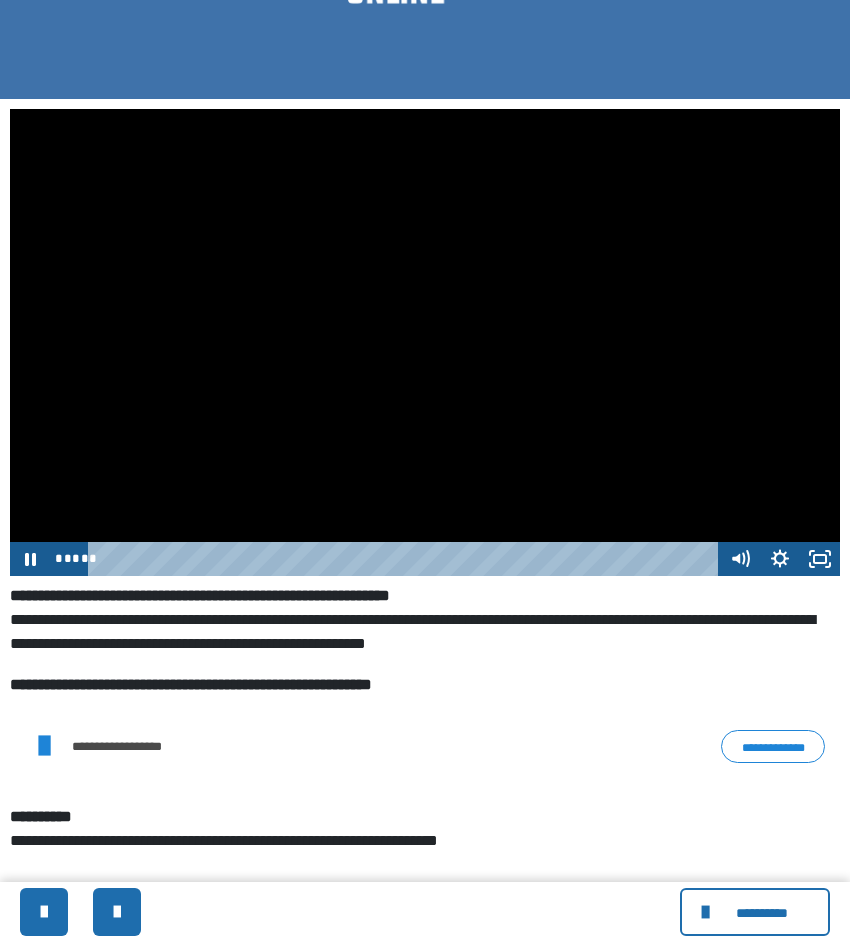 click at bounding box center (425, 342) 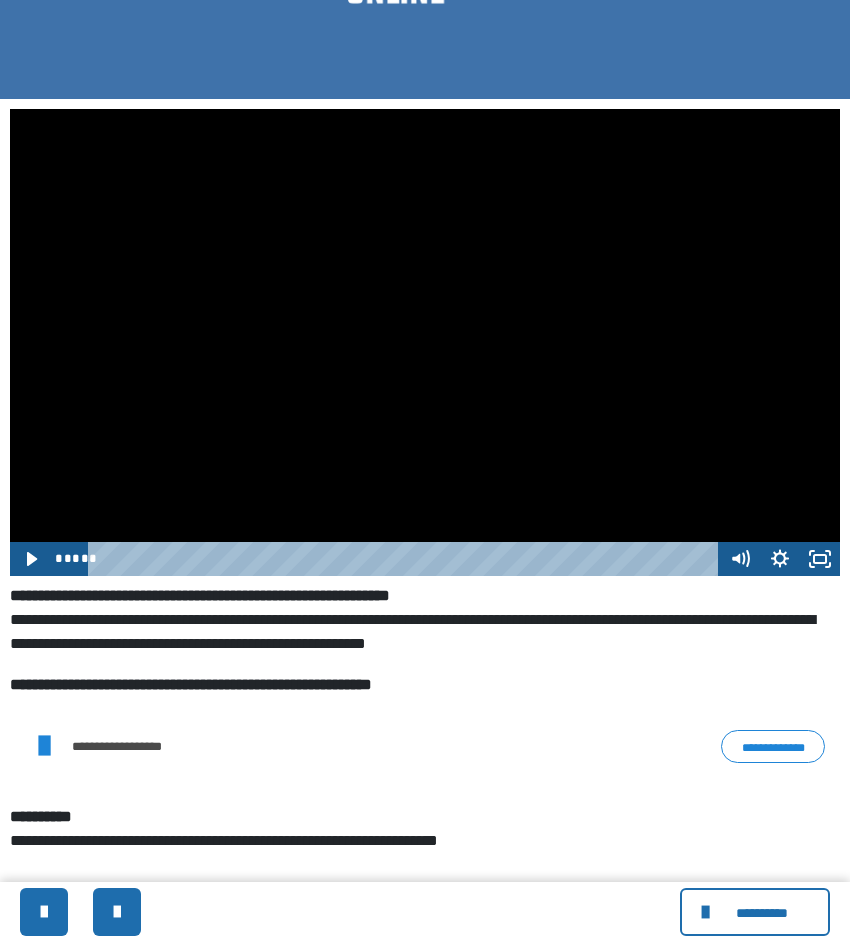 click at bounding box center (425, 342) 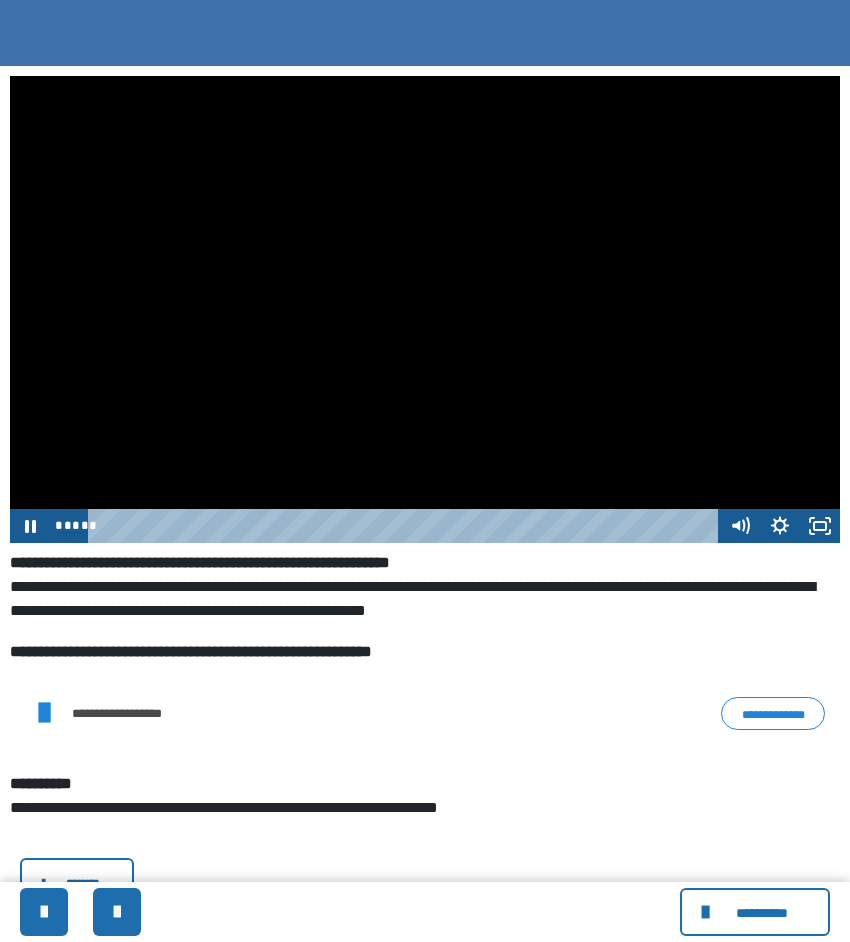 scroll, scrollTop: 181, scrollLeft: 0, axis: vertical 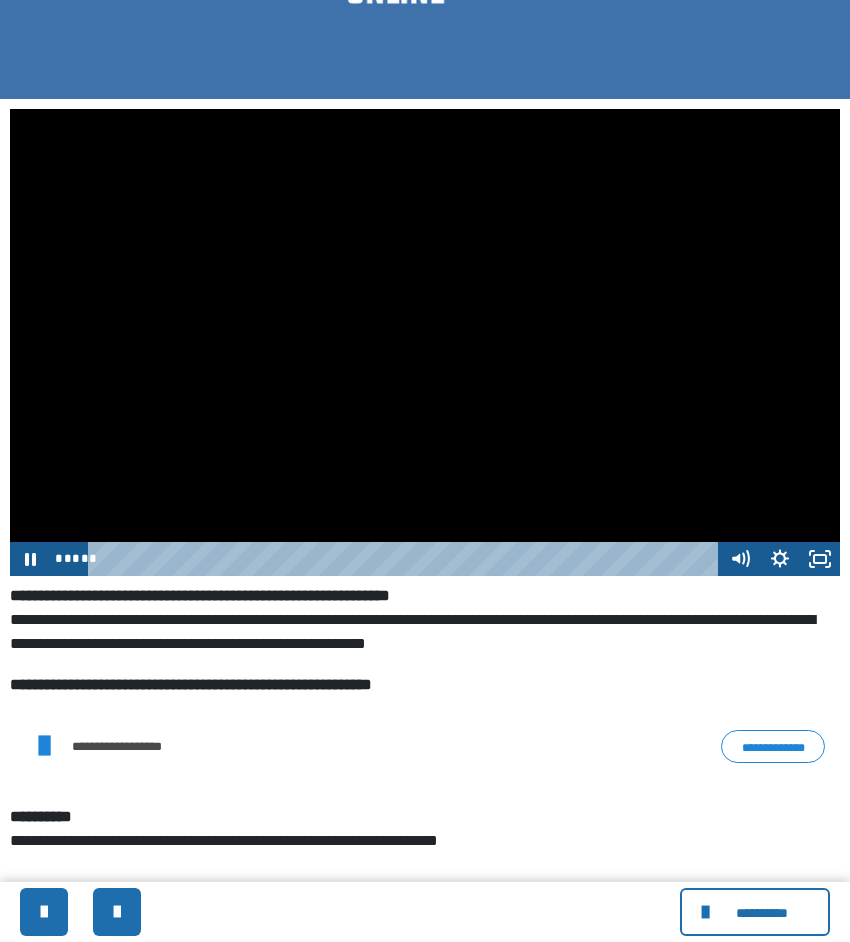click at bounding box center [425, 342] 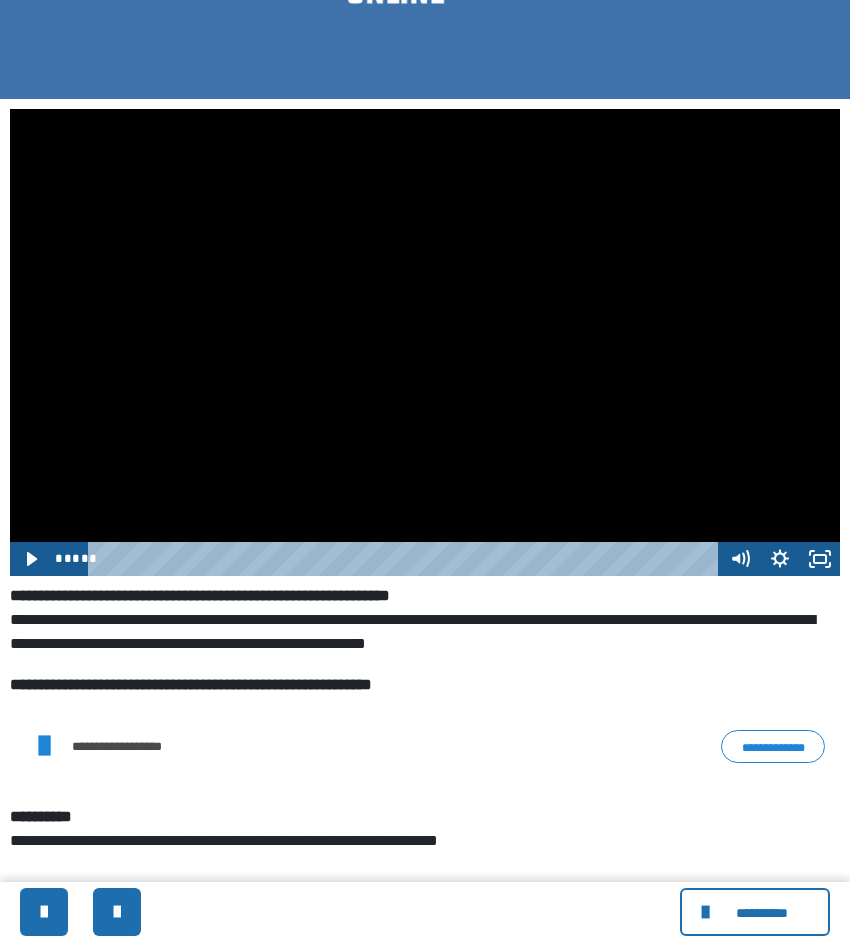 click at bounding box center [425, 342] 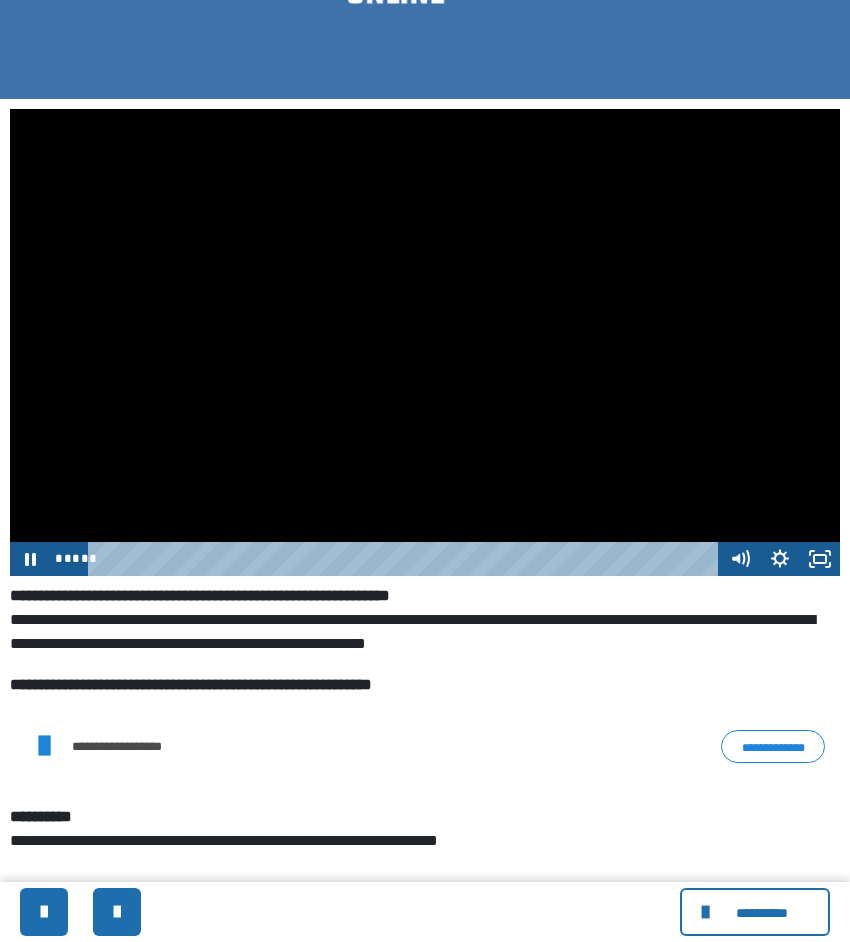 click at bounding box center [425, 342] 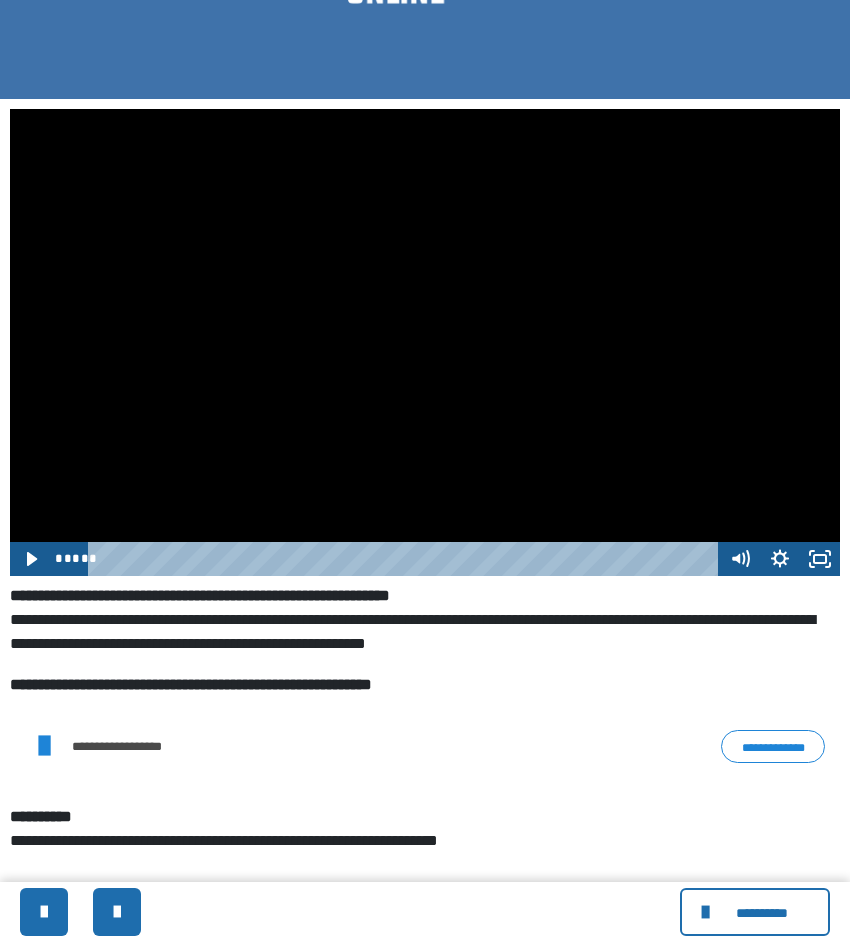 click at bounding box center (425, 342) 